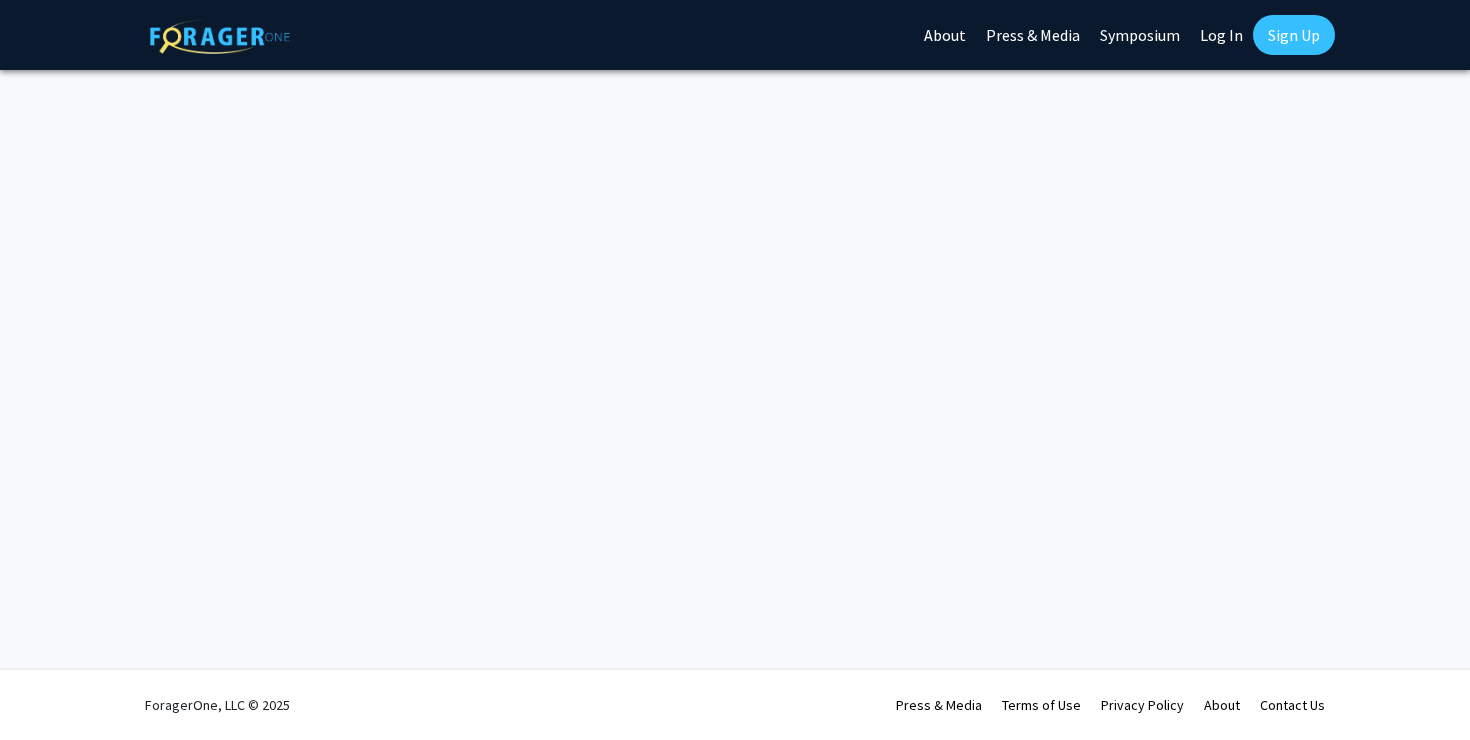 scroll, scrollTop: 0, scrollLeft: 0, axis: both 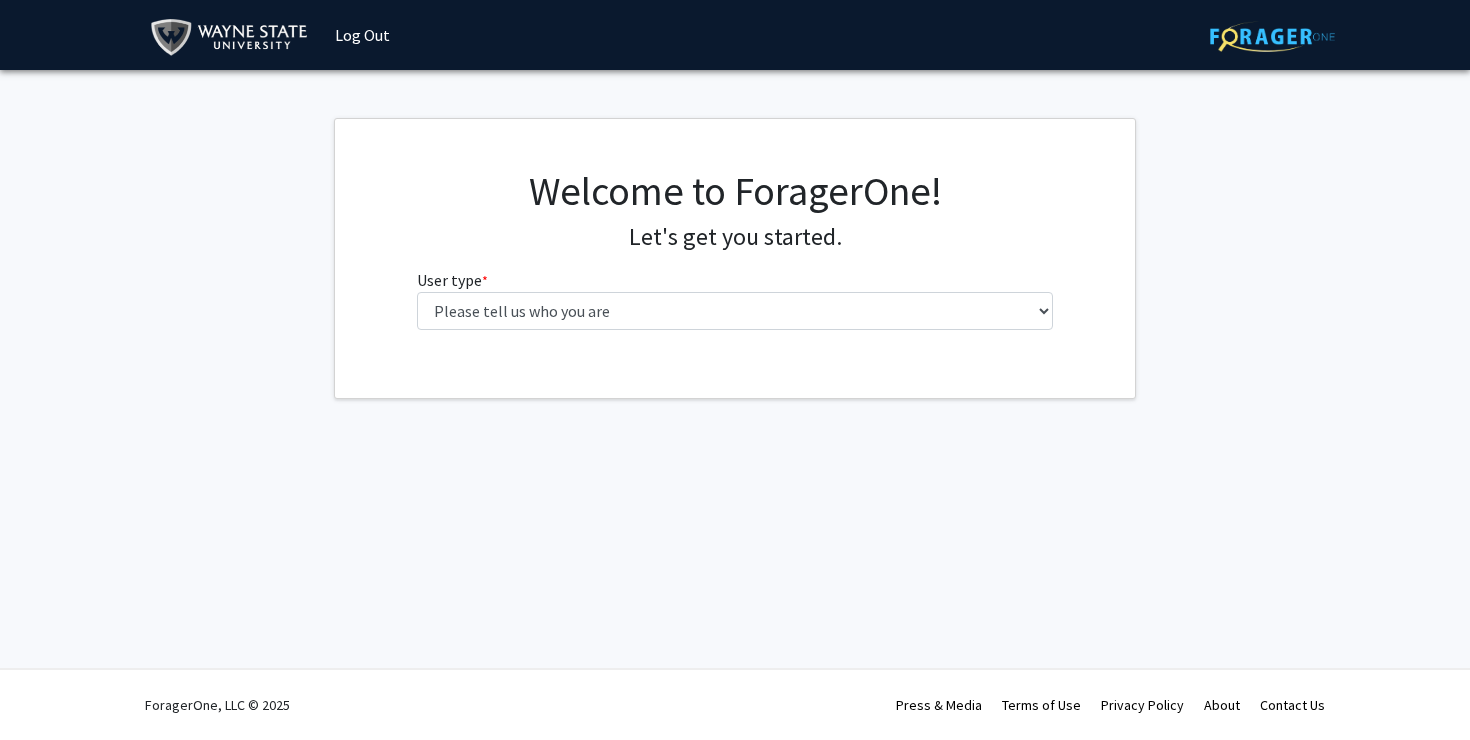 click on "User type  * required Please tell us who you are  Undergraduate Student   Master's Student   Doctoral Candidate (PhD, MD, DMD, PharmD, etc.)   Postdoctoral Researcher / Research Staff / Medical Resident / Medical Fellow   Faculty   Administrative Staff" at bounding box center (735, 299) 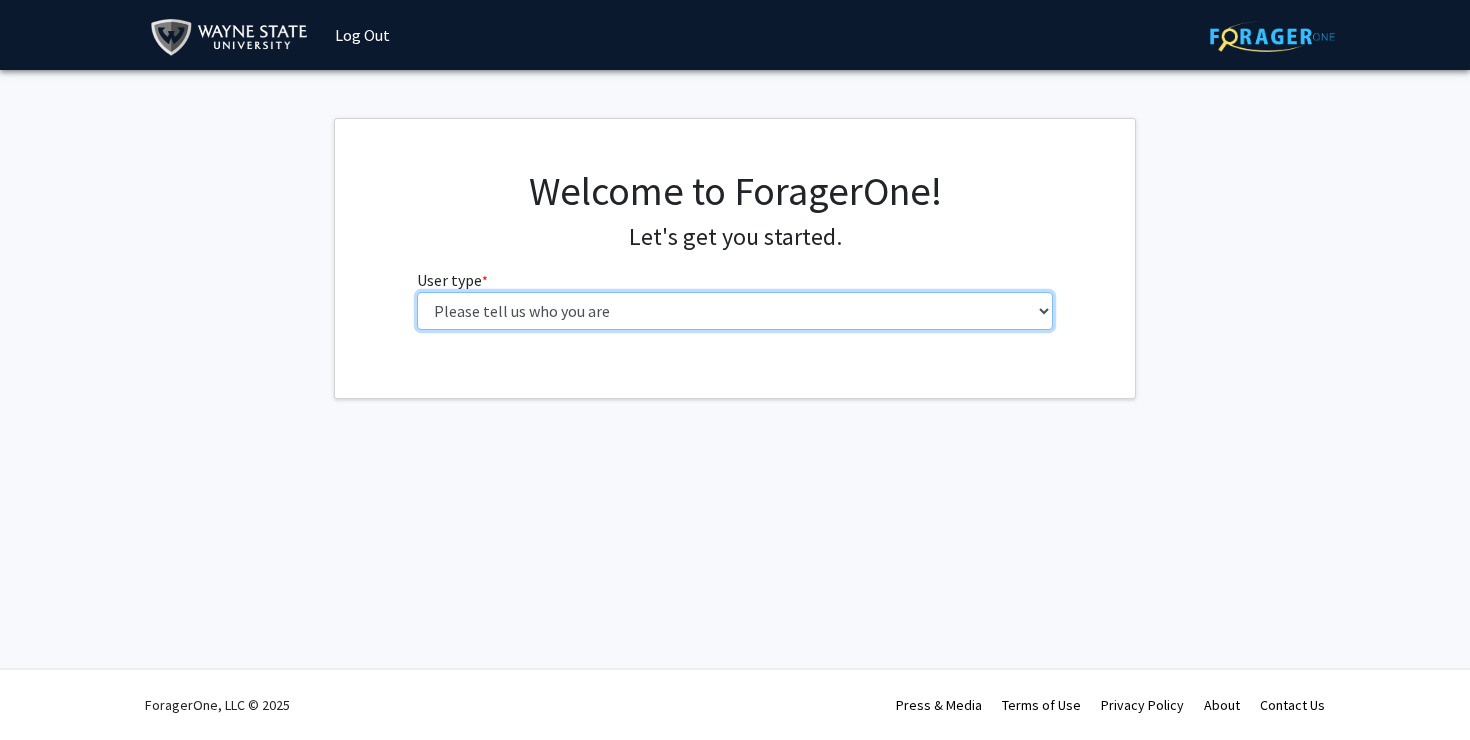 click on "Please tell us who you are  Undergraduate Student   Master's Student   Doctoral Candidate (PhD, MD, DMD, PharmD, etc.)   Postdoctoral Researcher / Research Staff / Medical Resident / Medical Fellow   Faculty   Administrative Staff" at bounding box center [735, 311] 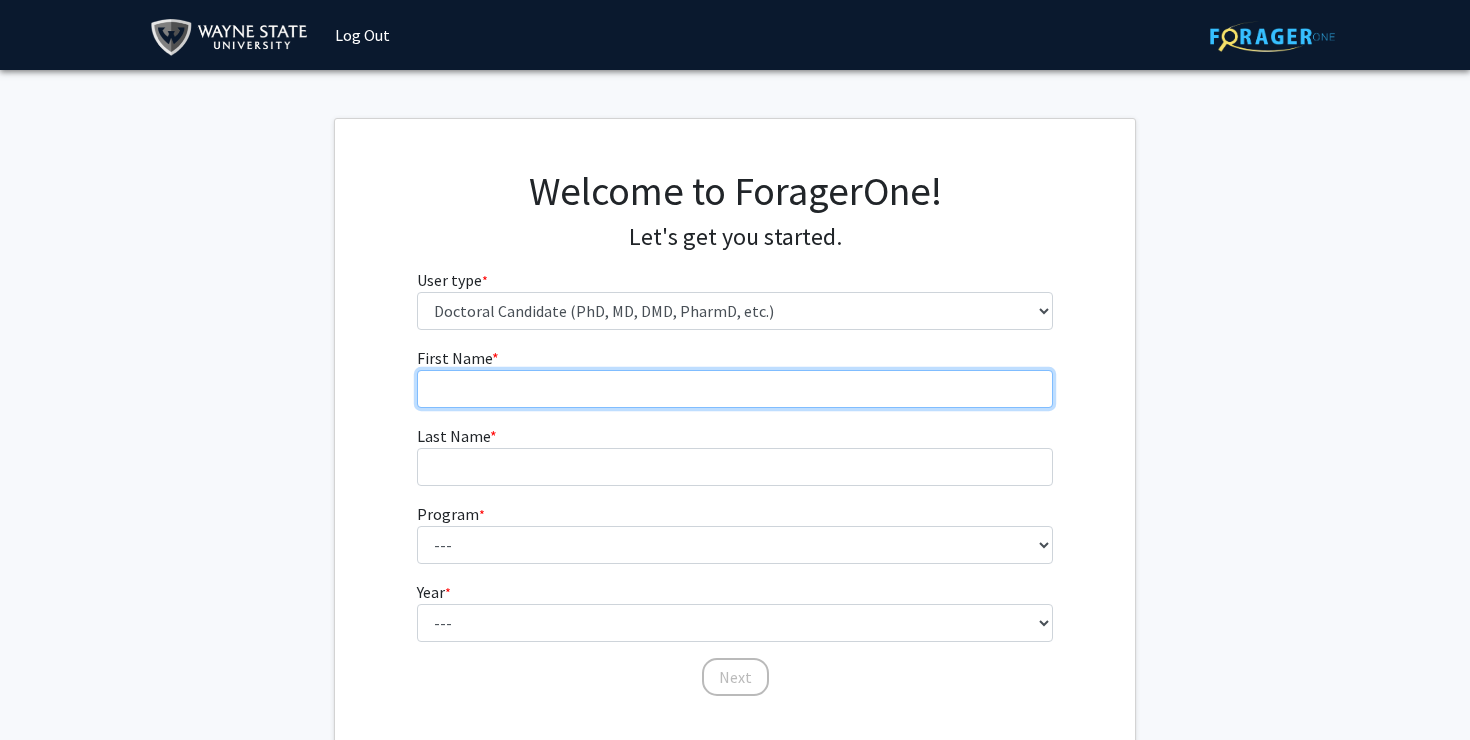 click on "First Name * required" at bounding box center (735, 389) 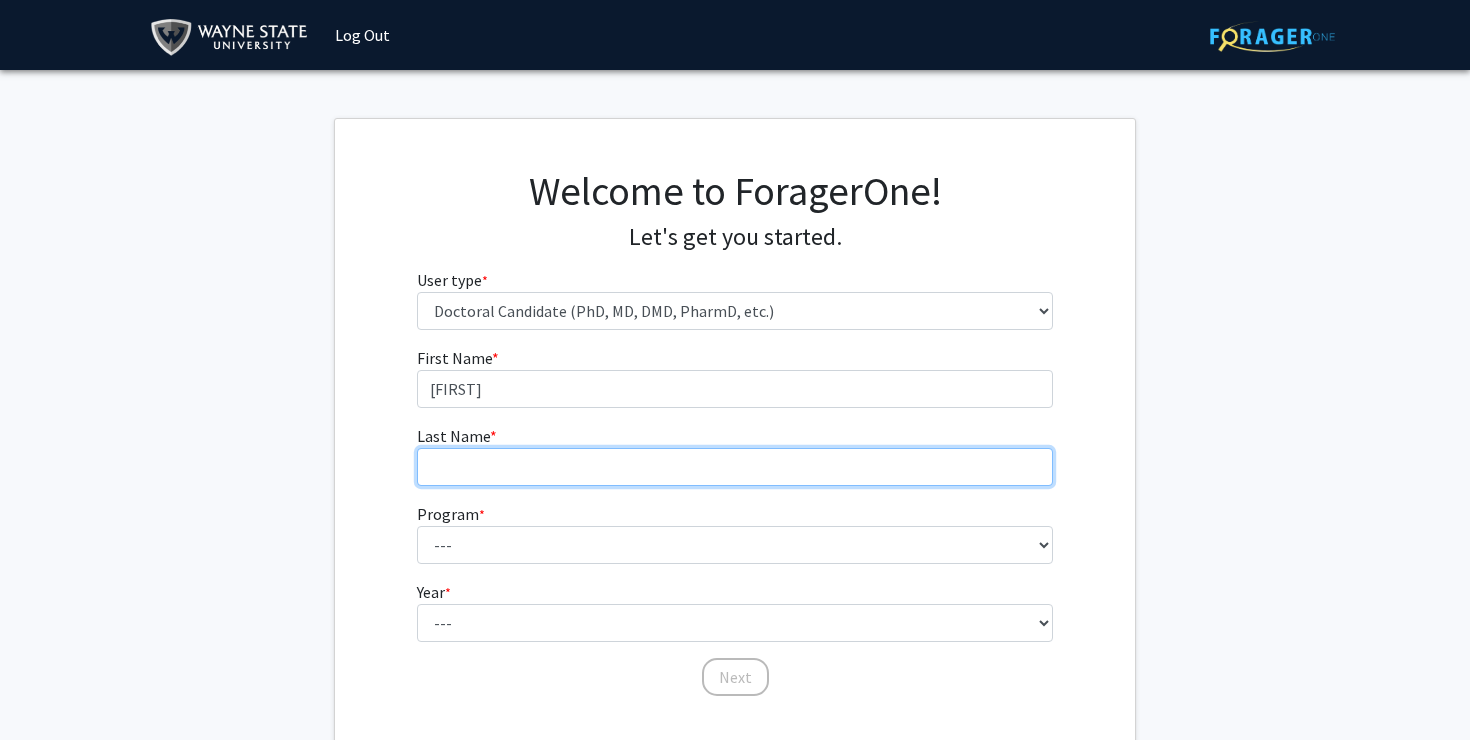 type on "[FIRST]" 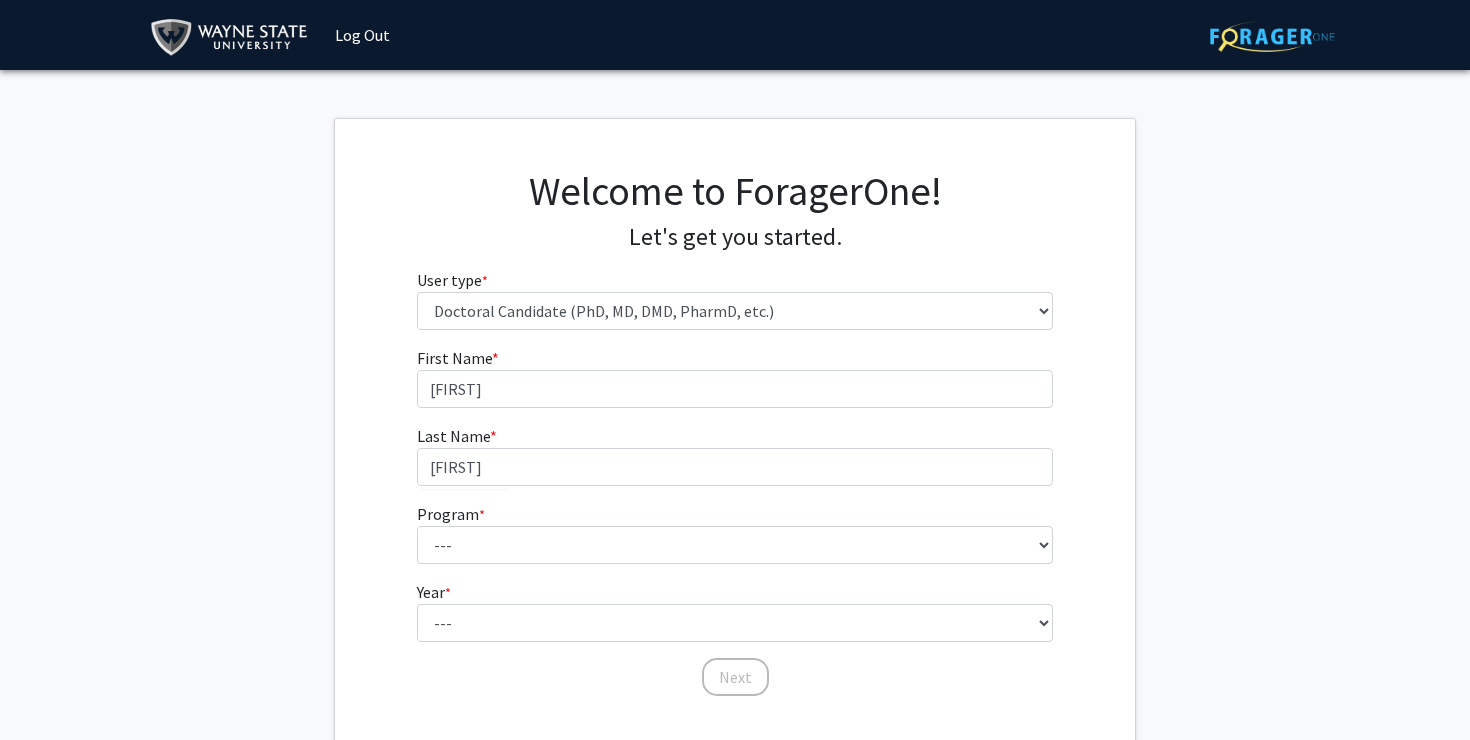 click on "Program  * required ---  Adult-Gerontology Acute Care Nurse Practitioner   Adult-Gerontology Primary Care Nurse Practitioner   Anatomy and Cell Biology   Anesthesia   Anthropology   Anthropology and Urban Sustainability (Dual title)   Audiology   Biochemistry and Molecular Biology   Biological Sciences   Biological Sciences and Urban Sustainability   Biomedical Engineering   Biomedical Imaging (Dual title)   Business Administration   Cancer Biology   Chemical Engineering   Chemistry   Civil Engineering   Communication   Communication and Urban Sustainability (Dual title)   Communication Sciences and Disorders   Computer Engineering   Computer Science   Counseling Psychology   Criminal Justice   Dispute Resolution   Economics   Educational Leadership & Policy Studies   Educational Studies   Electrical Engineering   English   Family Nurse Practitioner   French (Modern Languages)   German   Gerontology (Dual title)   History   Immunology and Microbiology   Industrial Engineering   Kinesiology   Law   Medicine" at bounding box center (735, 533) 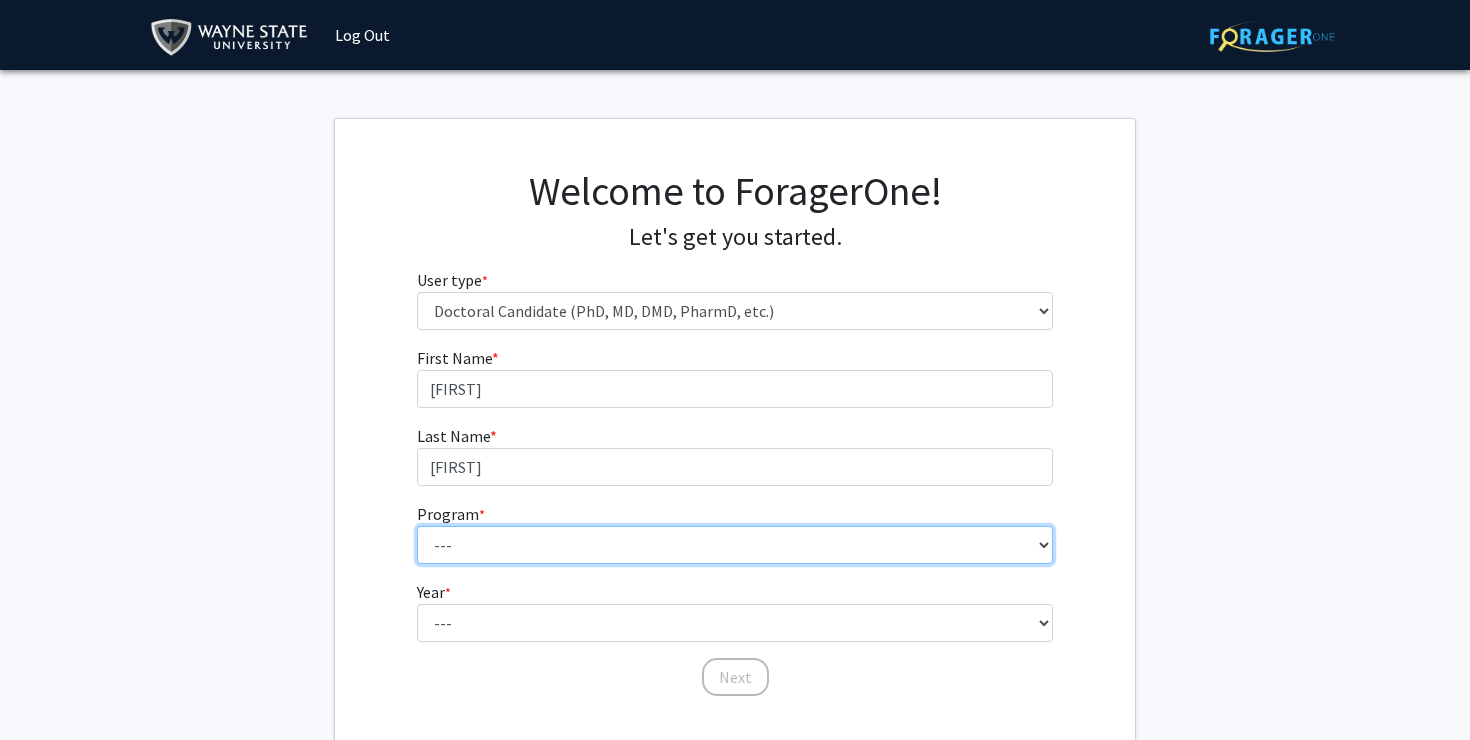 click on "---  Adult-Gerontology Acute Care Nurse Practitioner   Adult-Gerontology Primary Care Nurse Practitioner   Anatomy and Cell Biology   Anesthesia   Anthropology   Anthropology and Urban Sustainability (Dual title)   Audiology   Biochemistry and Molecular Biology   Biological Sciences   Biological Sciences and Urban Sustainability   Biomedical Engineering   Biomedical Imaging (Dual title)   Business Administration   Cancer Biology   Chemical Engineering   Chemistry   Civil Engineering   Communication   Communication and Urban Sustainability (Dual title)   Communication Sciences and Disorders   Computer Engineering   Computer Science   Counseling Psychology   Criminal Justice   Dispute Resolution   Economics   Educational Leadership & Policy Studies   Educational Studies   Electrical Engineering   English   Family Nurse Practitioner   French (Modern Languages)   German   Gerontology (Dual title)   History   Immunology and Microbiology   Industrial Engineering   Infant Mental Health (Dual title)   Kinesiology" at bounding box center [735, 545] 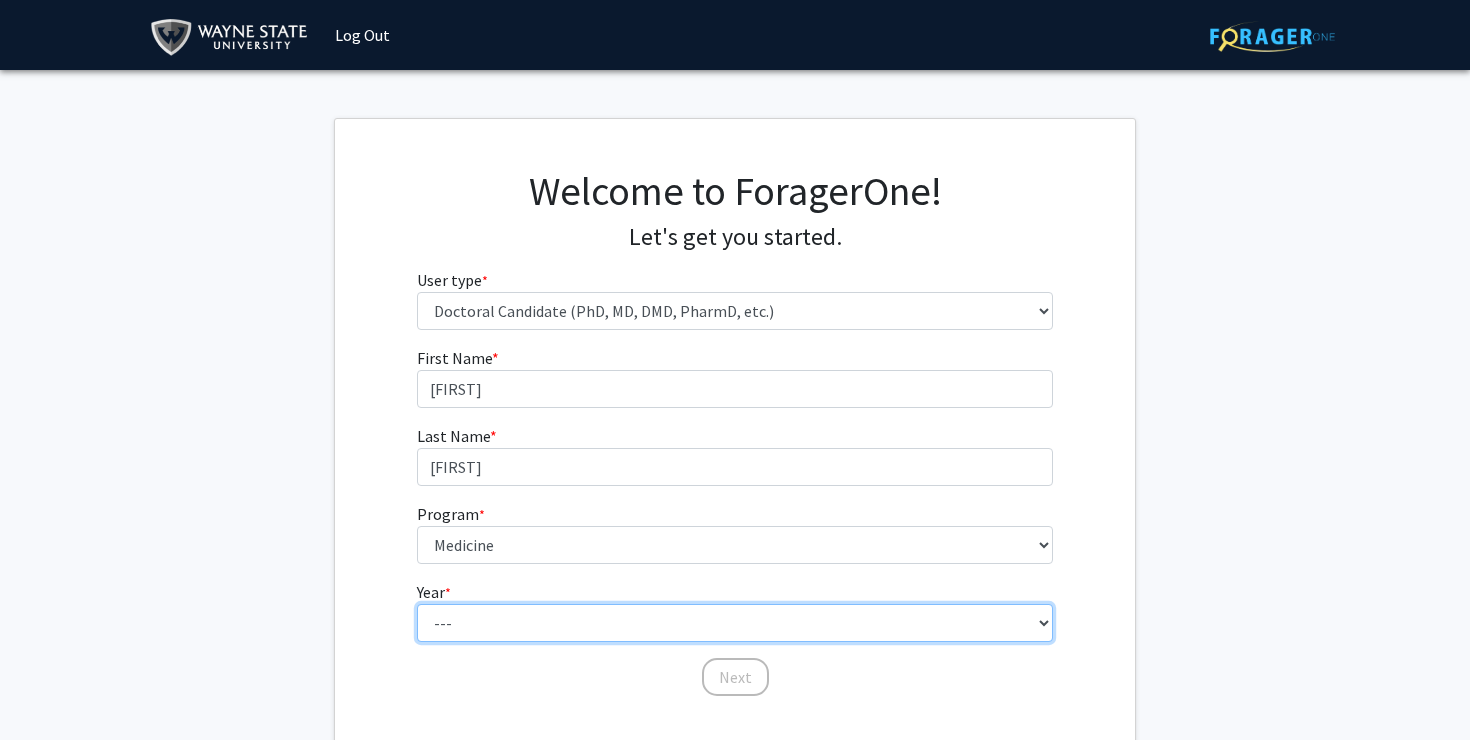 click on "---  First Year   Second Year   Third Year   Fourth Year   Fifth Year   Sixth Year   Seventh Year   Eighth Year   Ninth Year   Tenth Year" at bounding box center [735, 623] 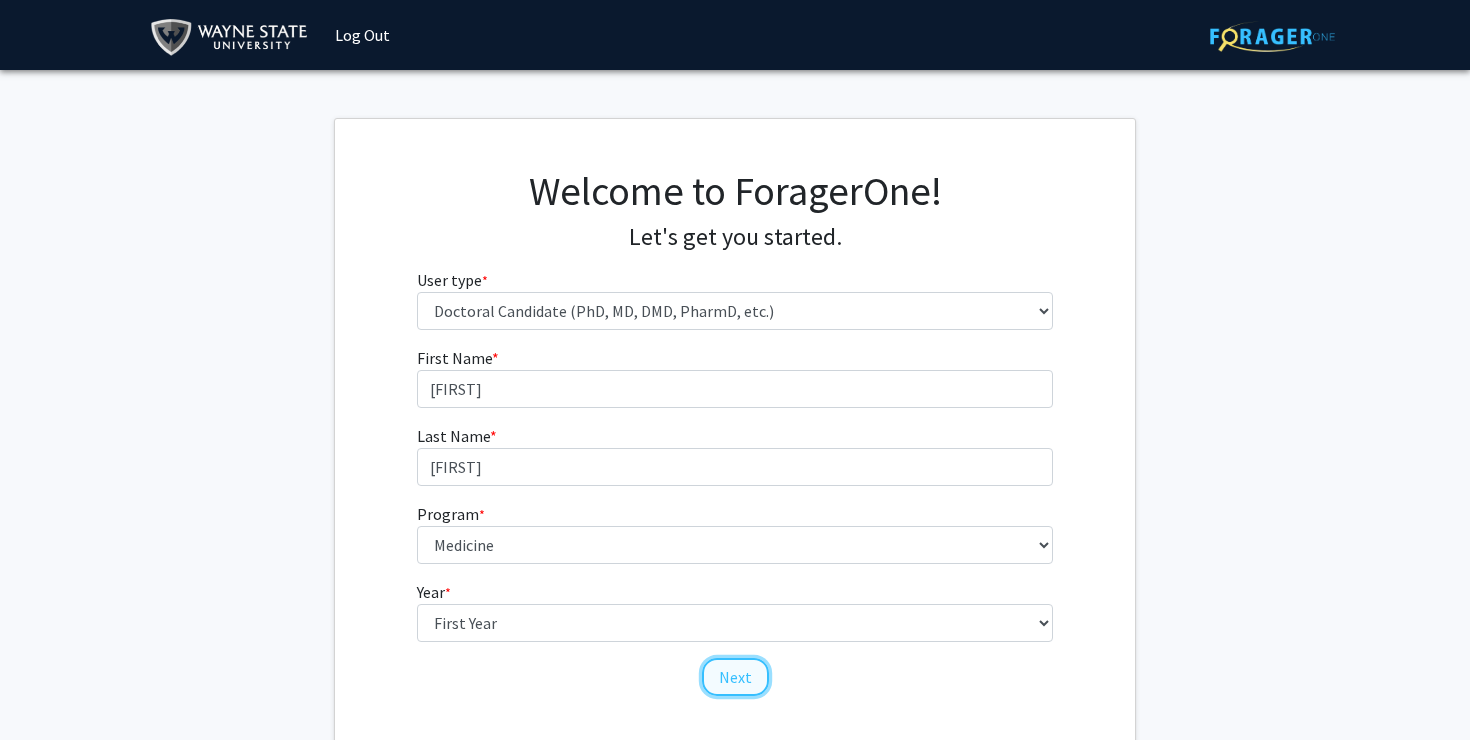 click on "Next" 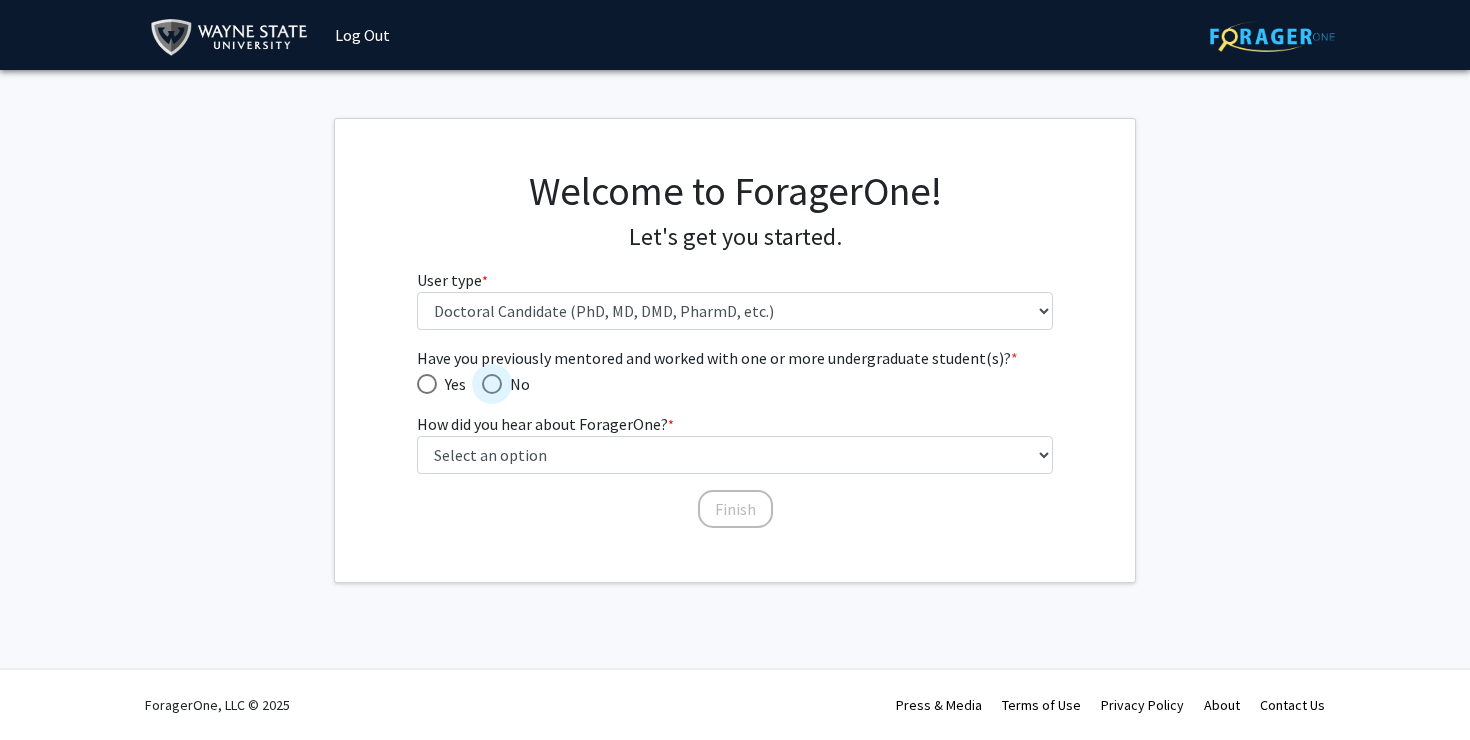 click at bounding box center (492, 384) 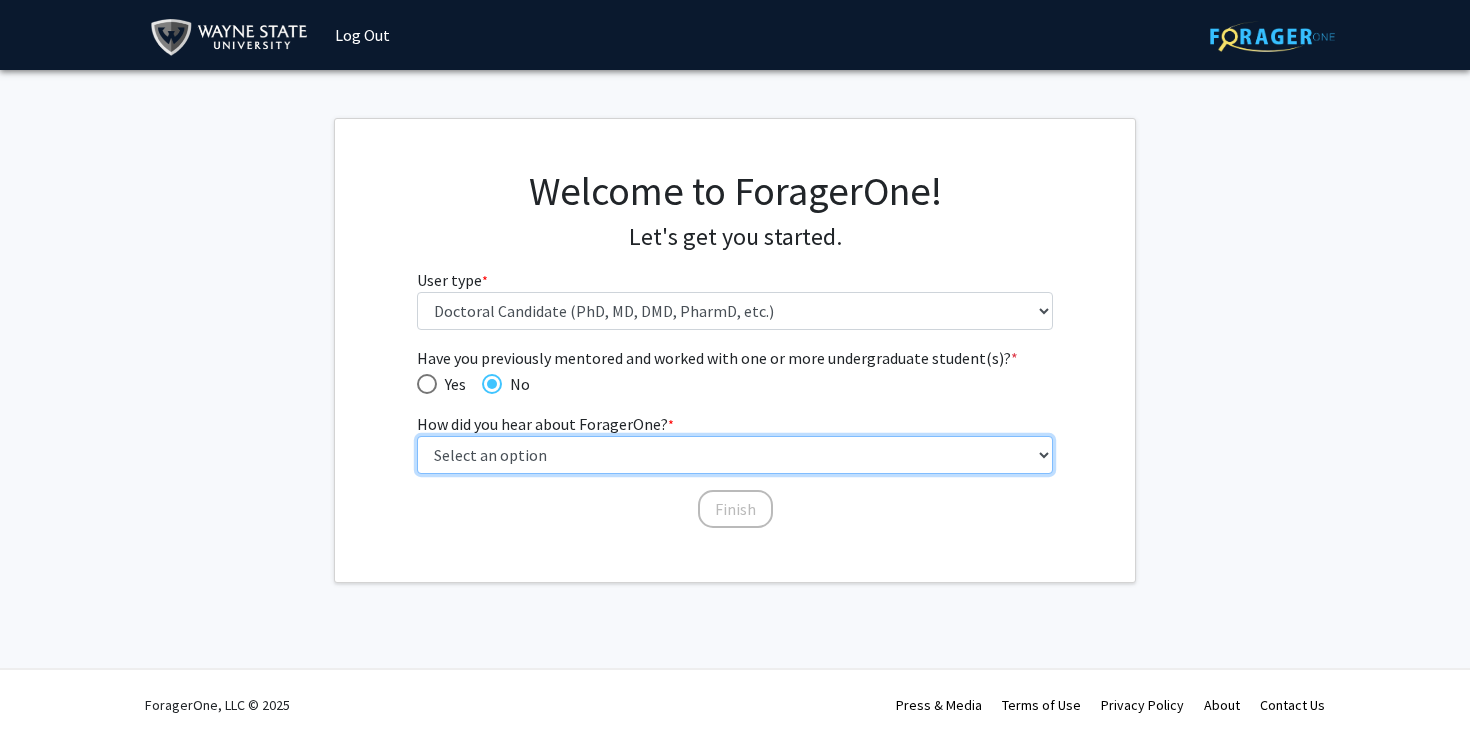 click on "Select an option  Peer/student recommendation   Faculty/staff recommendation   University website   University email or newsletter   Other" at bounding box center [735, 455] 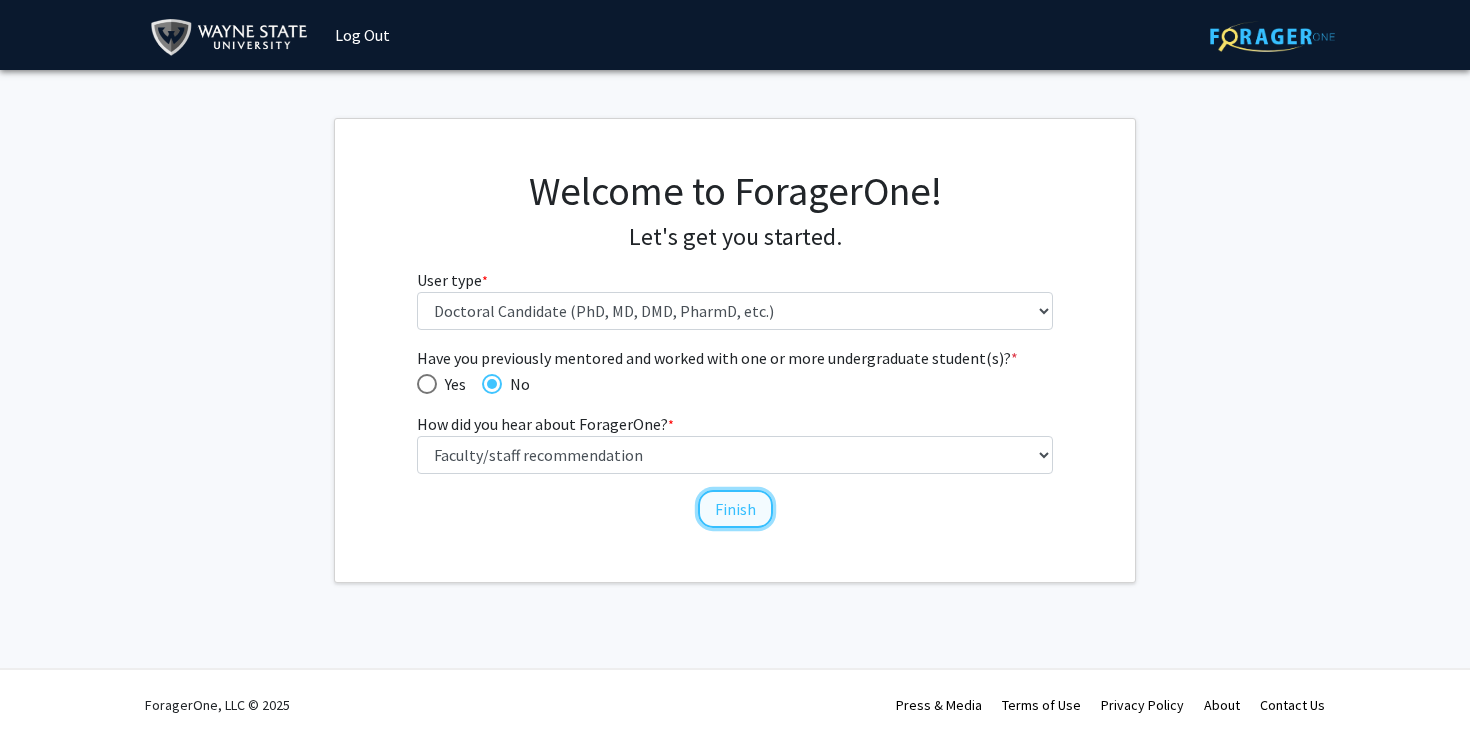 click on "Finish" 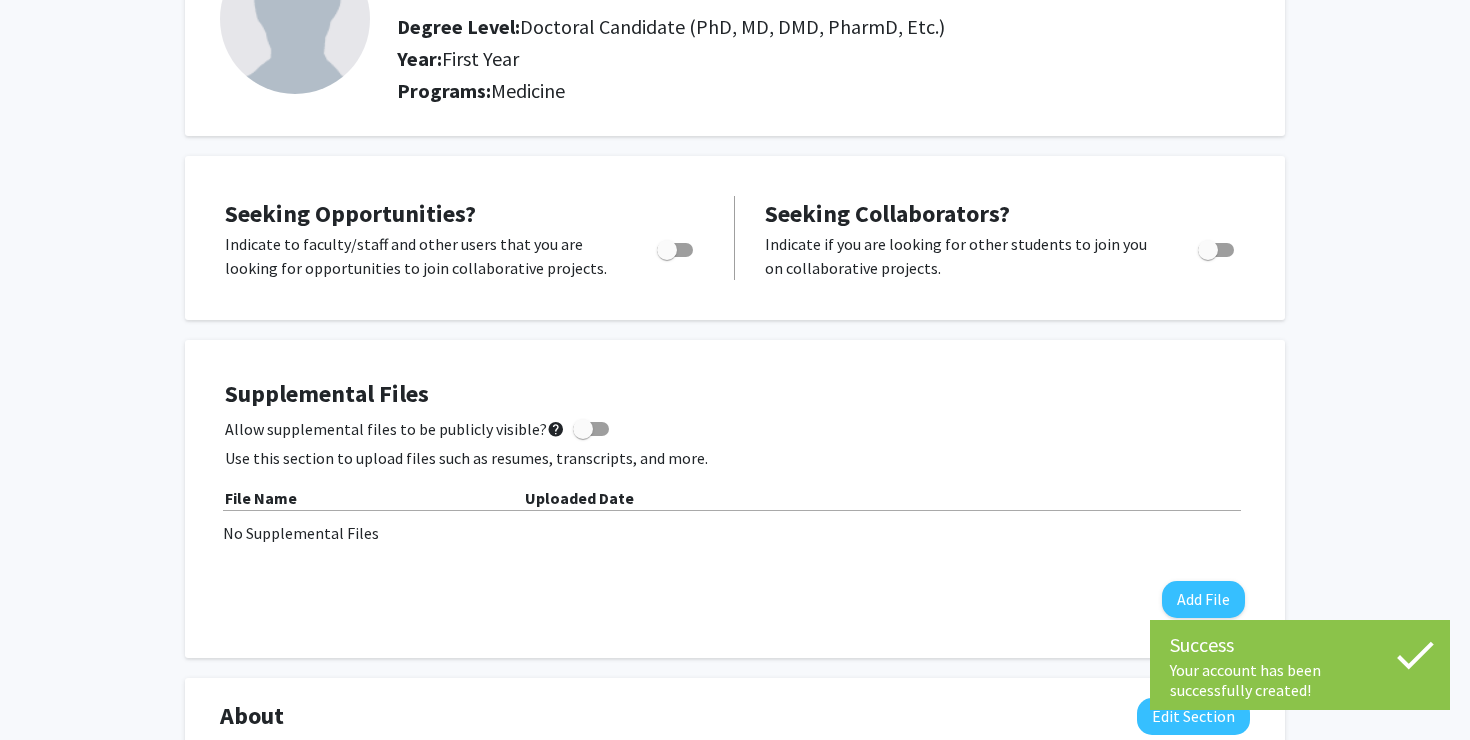 scroll, scrollTop: 0, scrollLeft: 0, axis: both 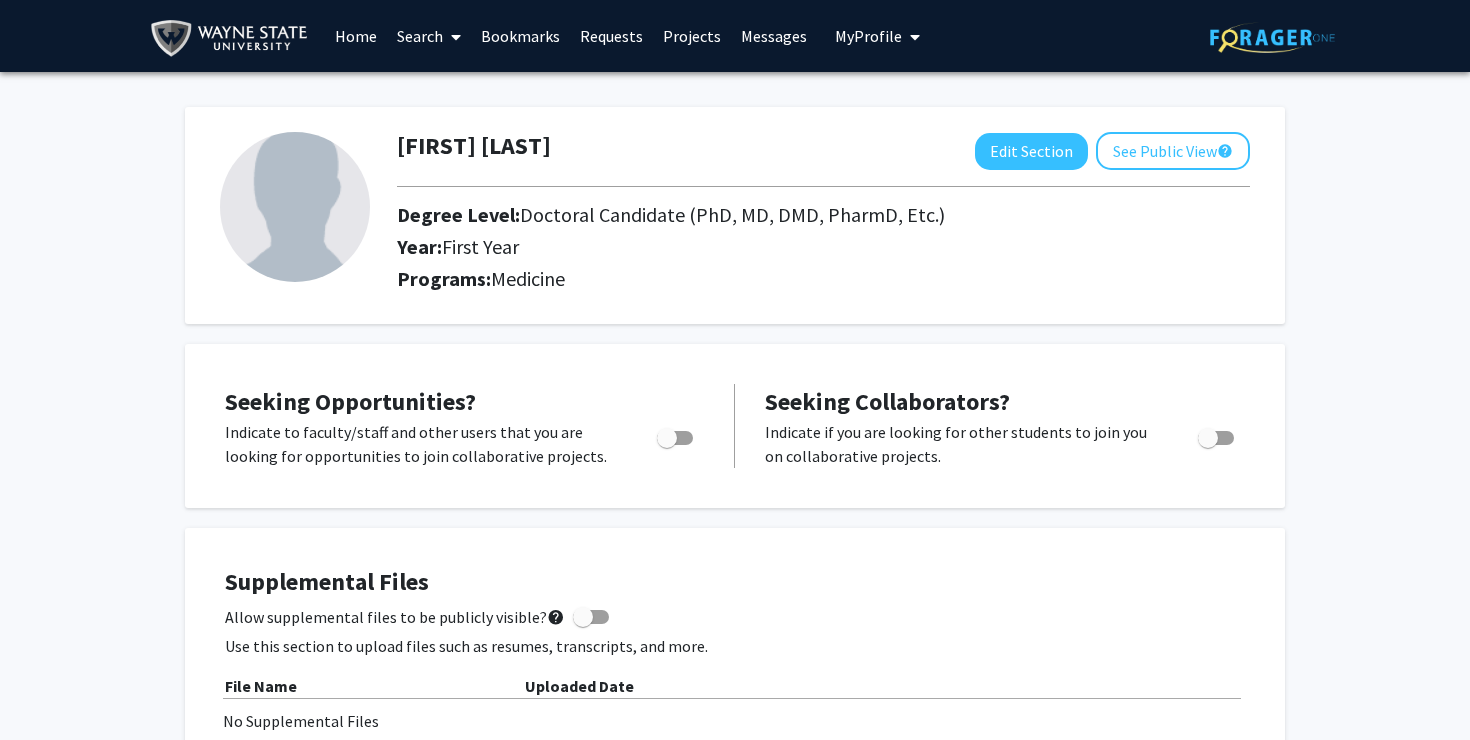 click on "Search" at bounding box center [429, 36] 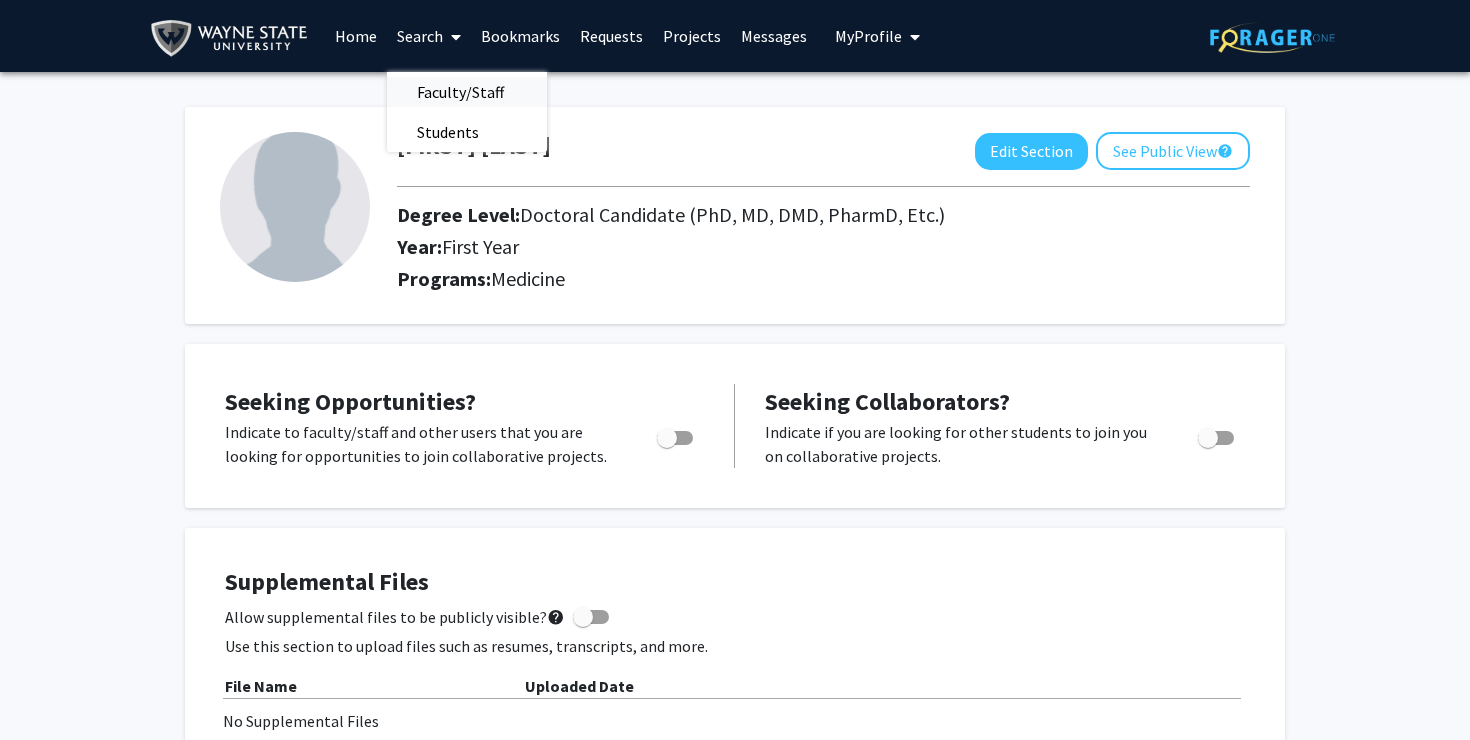 click on "Faculty/Staff" at bounding box center (460, 92) 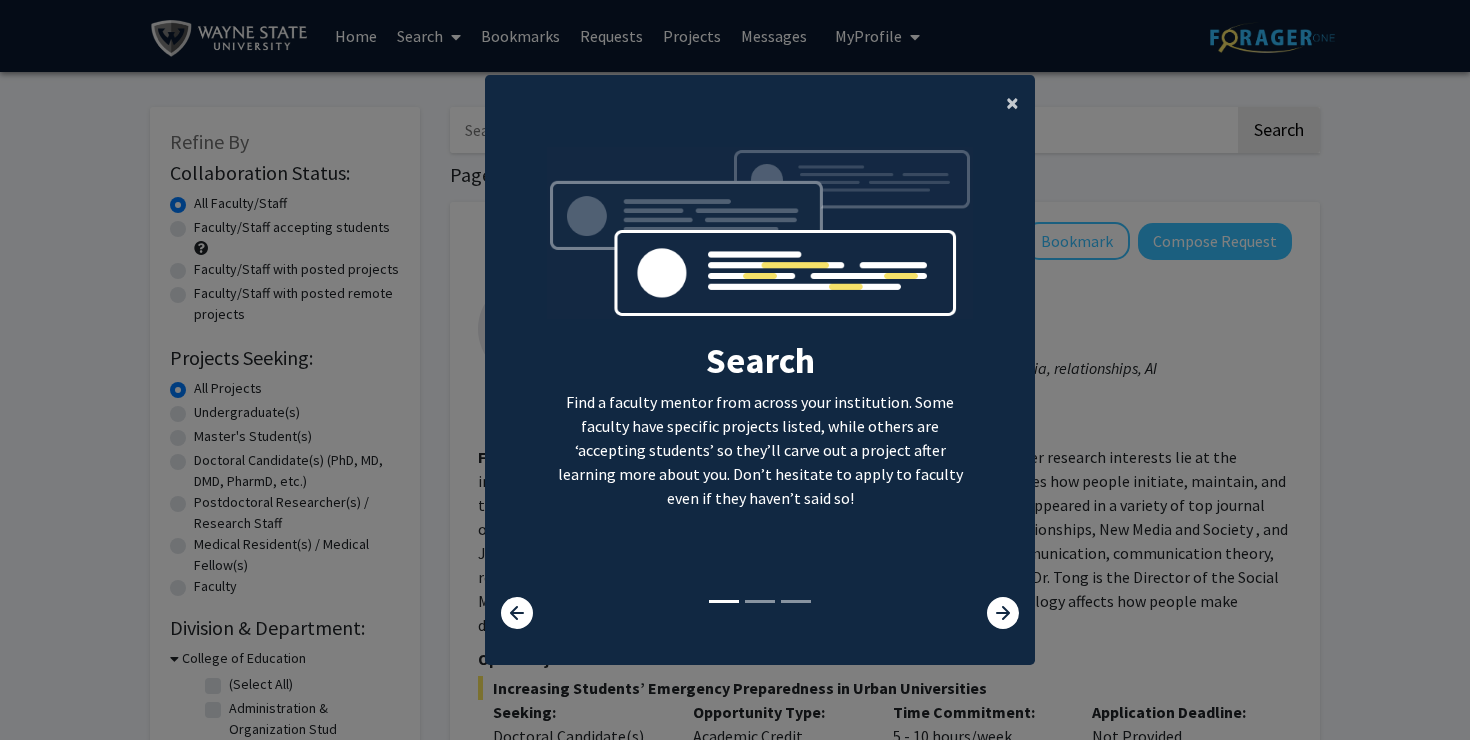 click on "×" 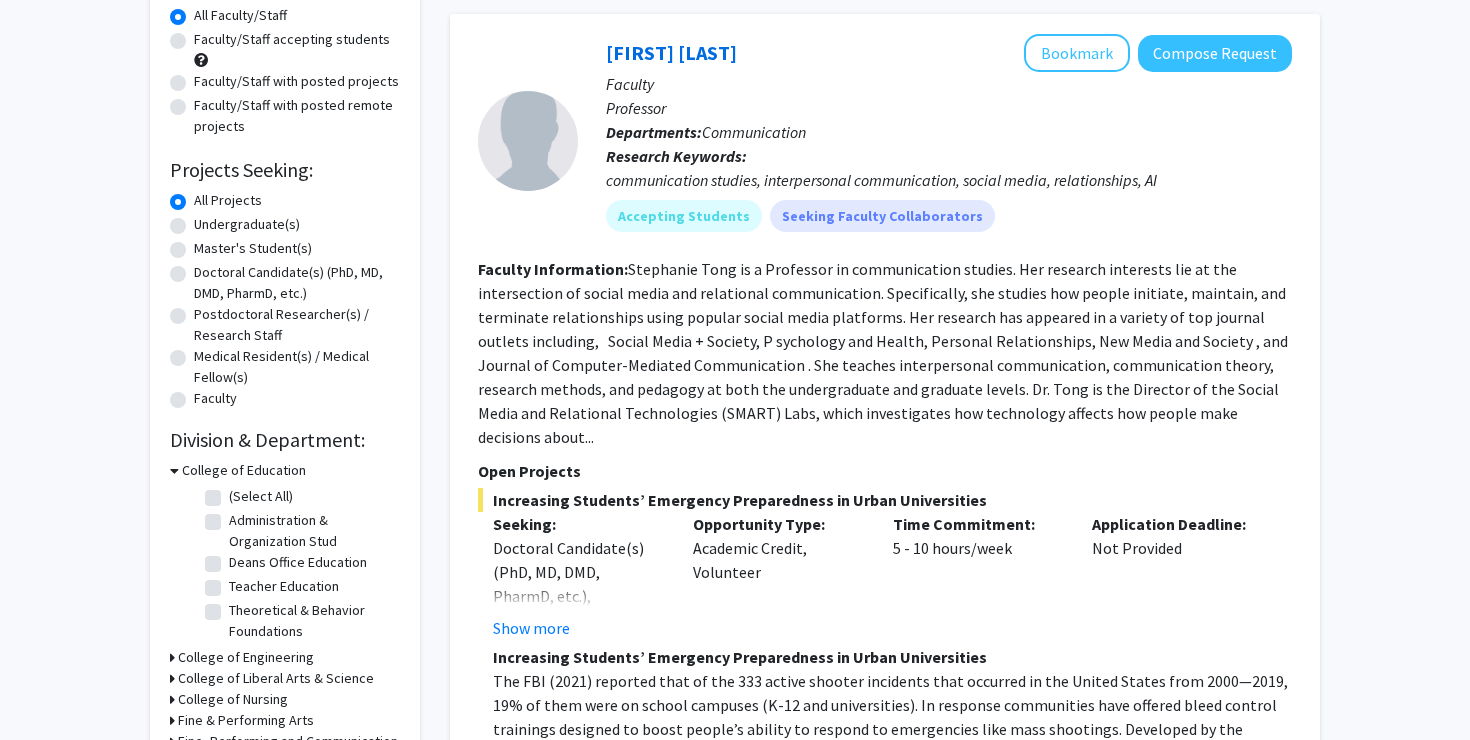 scroll, scrollTop: 140, scrollLeft: 0, axis: vertical 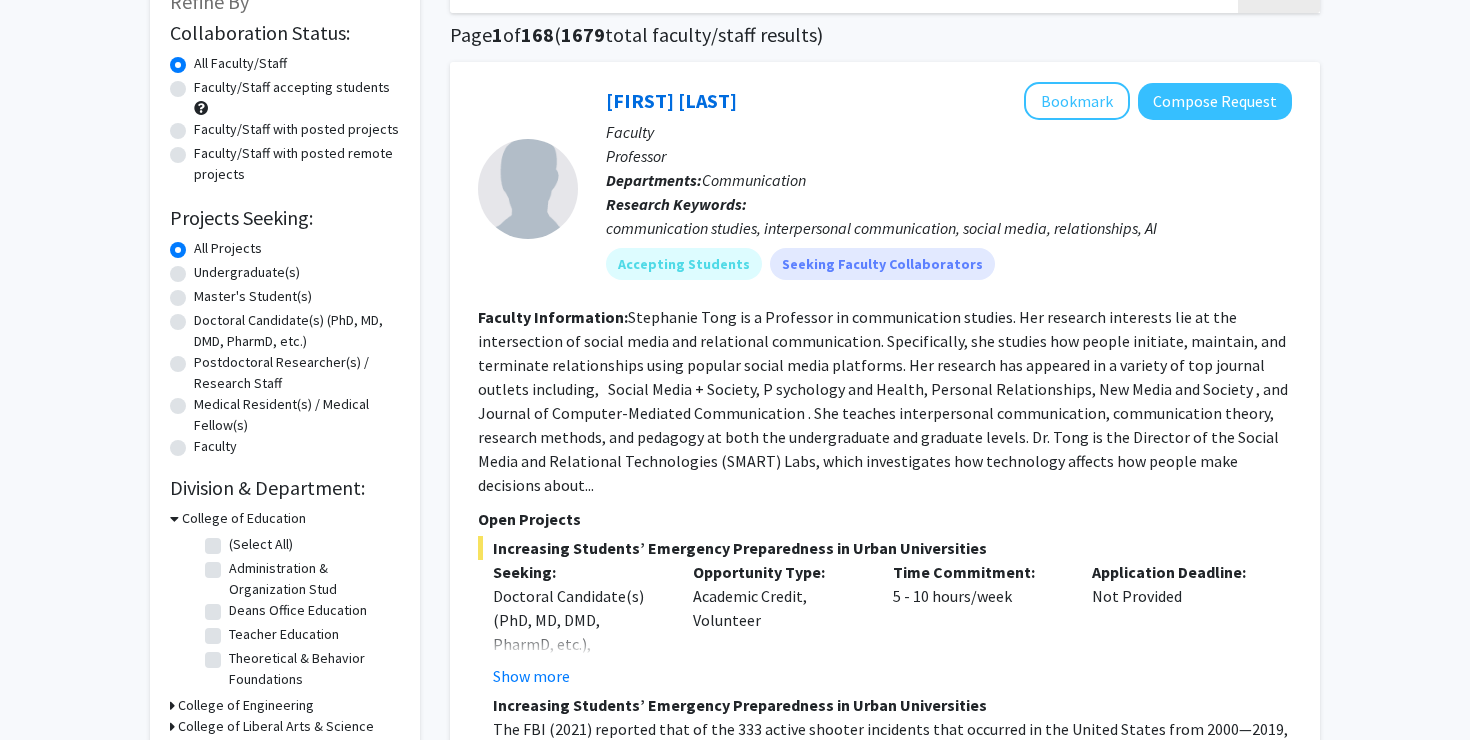 click on "Doctoral Candidate(s) (PhD, MD, DMD, PharmD, etc.)" 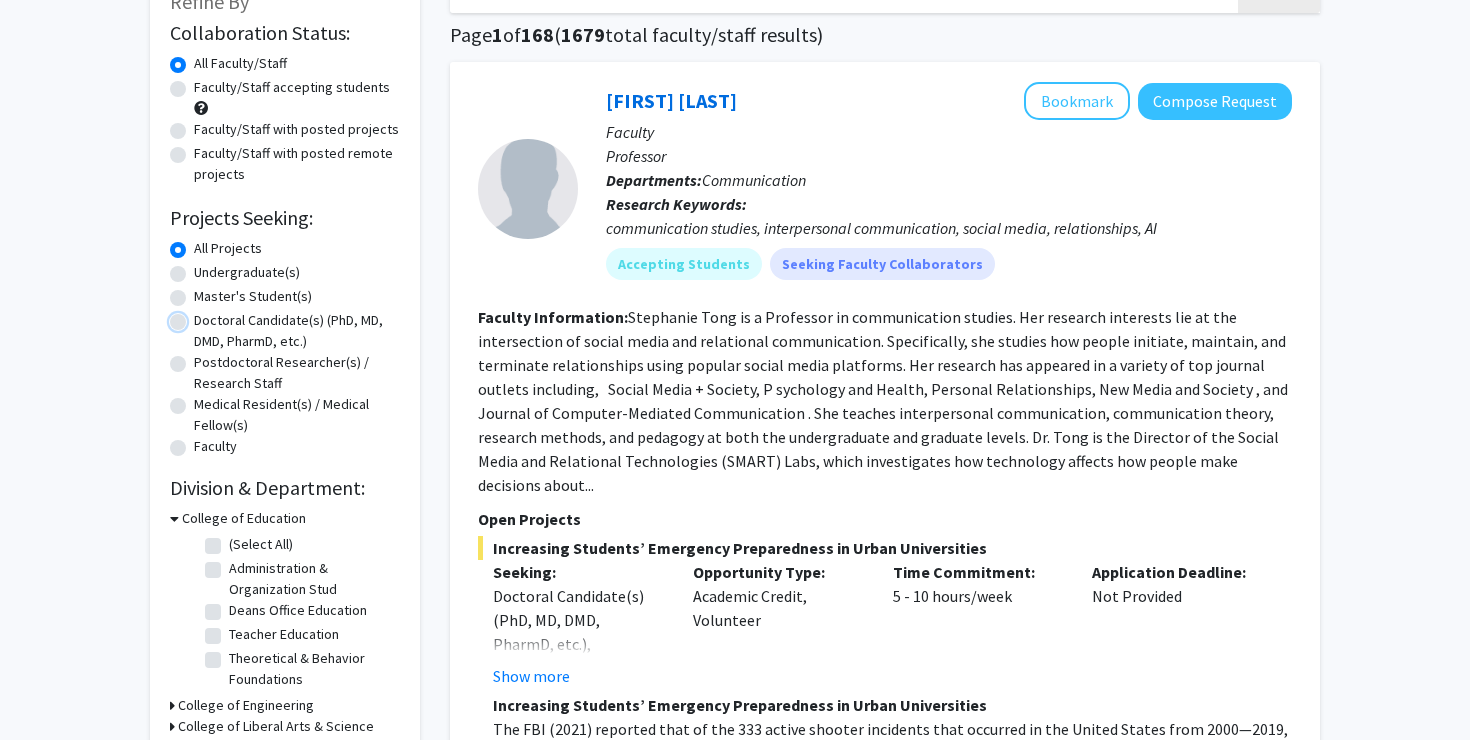 click on "Doctoral Candidate(s) (PhD, MD, DMD, PharmD, etc.)" at bounding box center [200, 316] 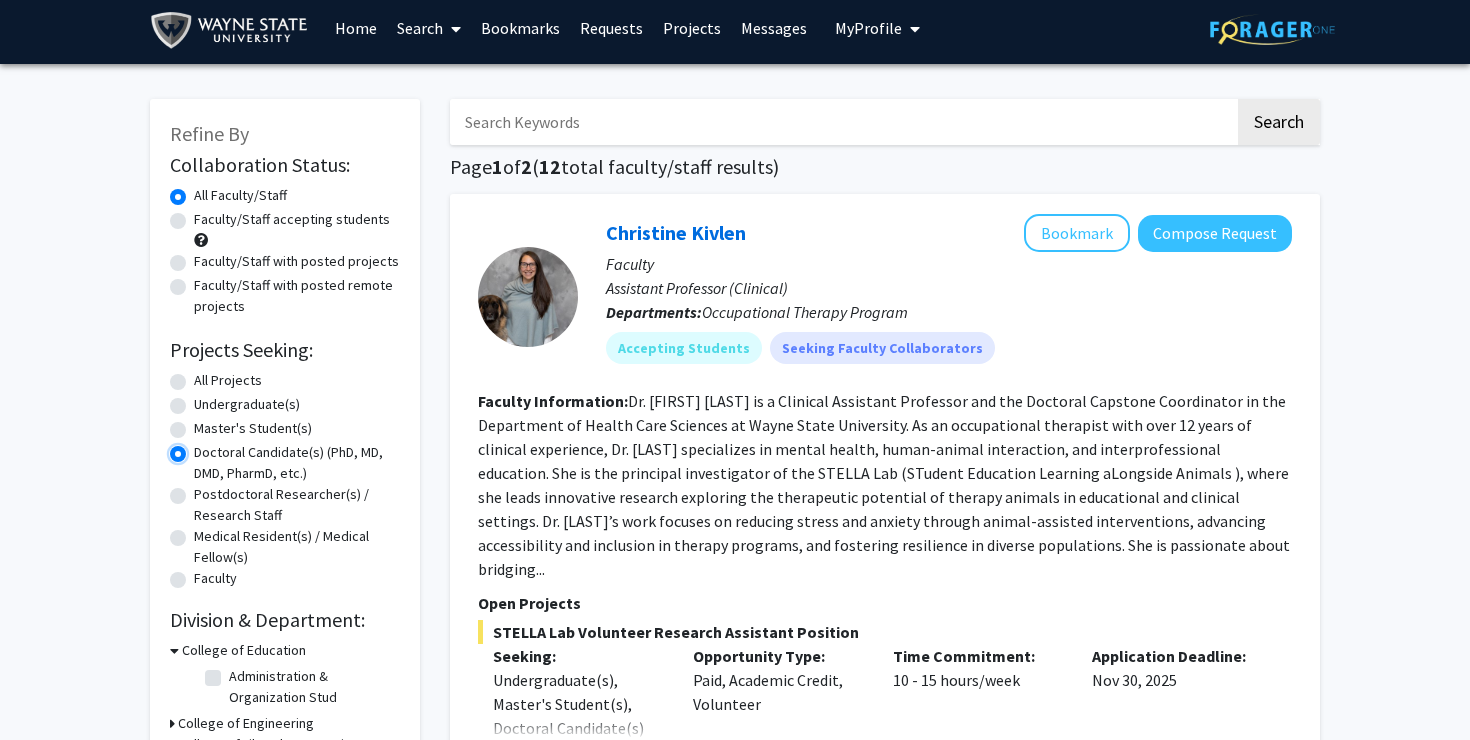 scroll, scrollTop: 0, scrollLeft: 0, axis: both 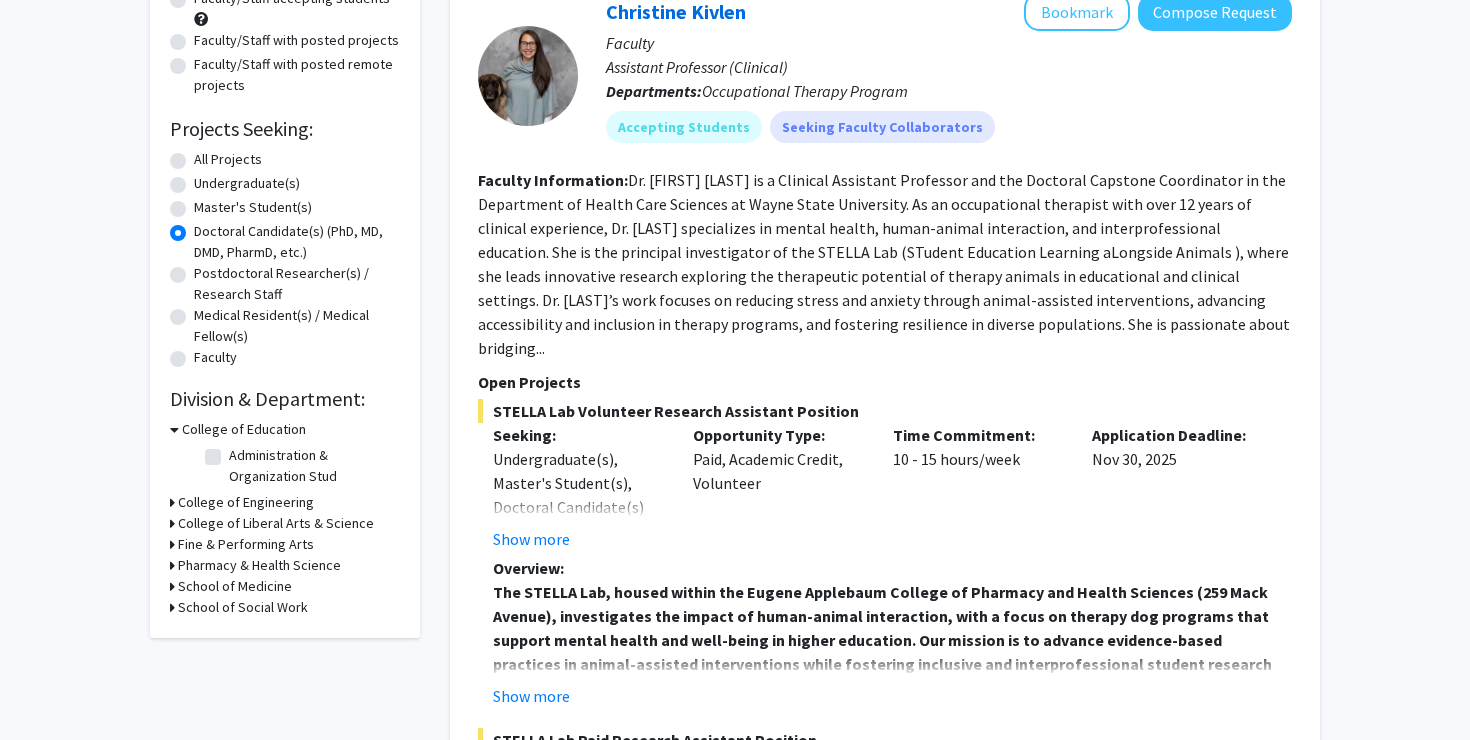 click on "School of Medicine" at bounding box center [235, 586] 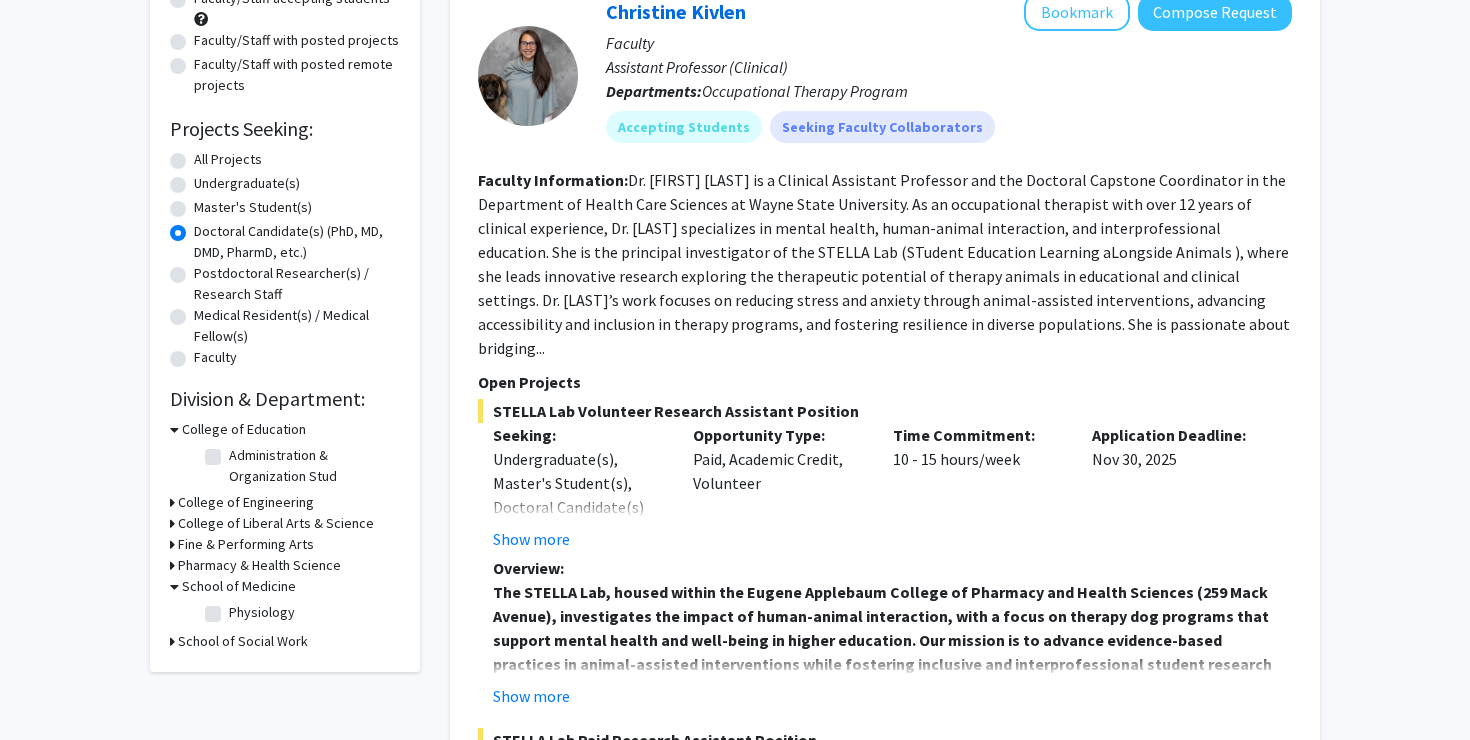 click on "Physiology" 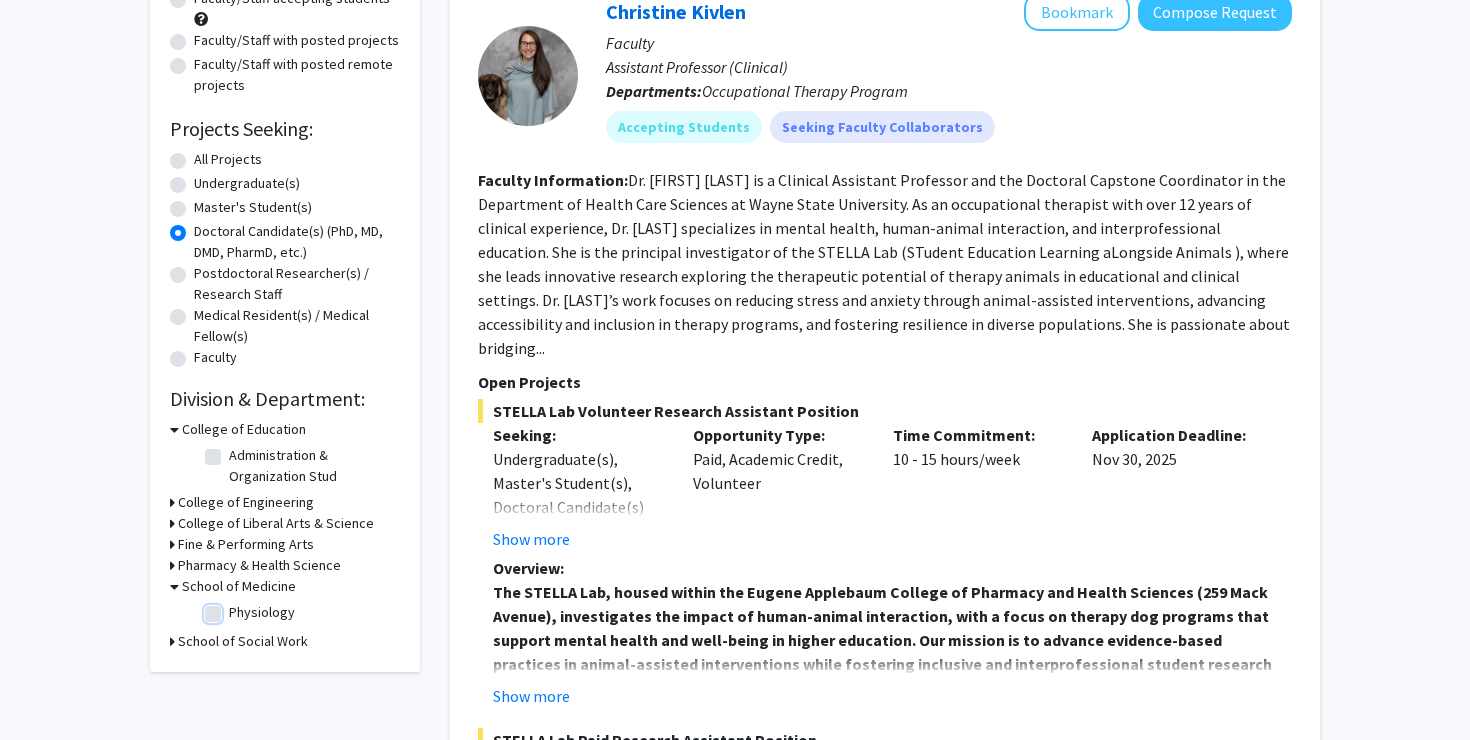 click on "Physiology" at bounding box center (235, 608) 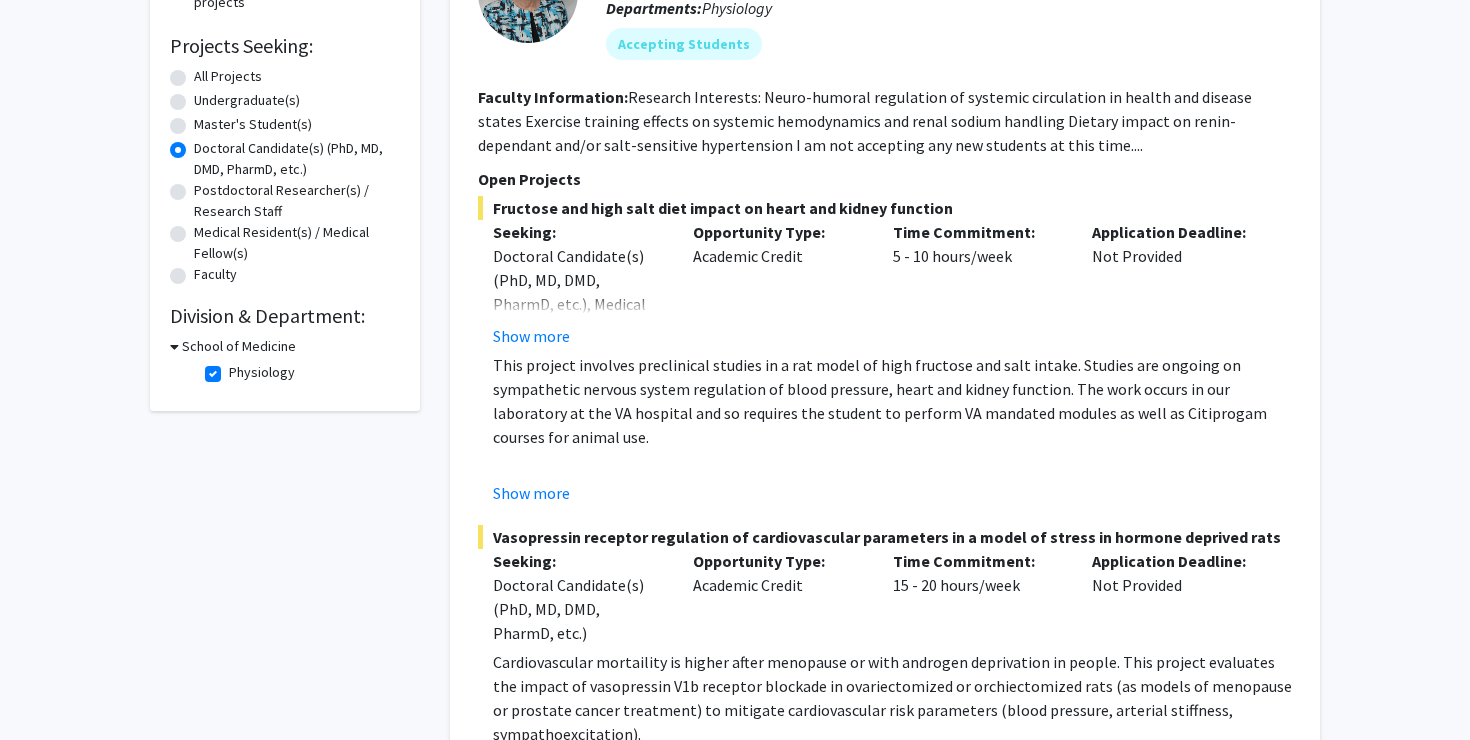 scroll, scrollTop: 284, scrollLeft: 0, axis: vertical 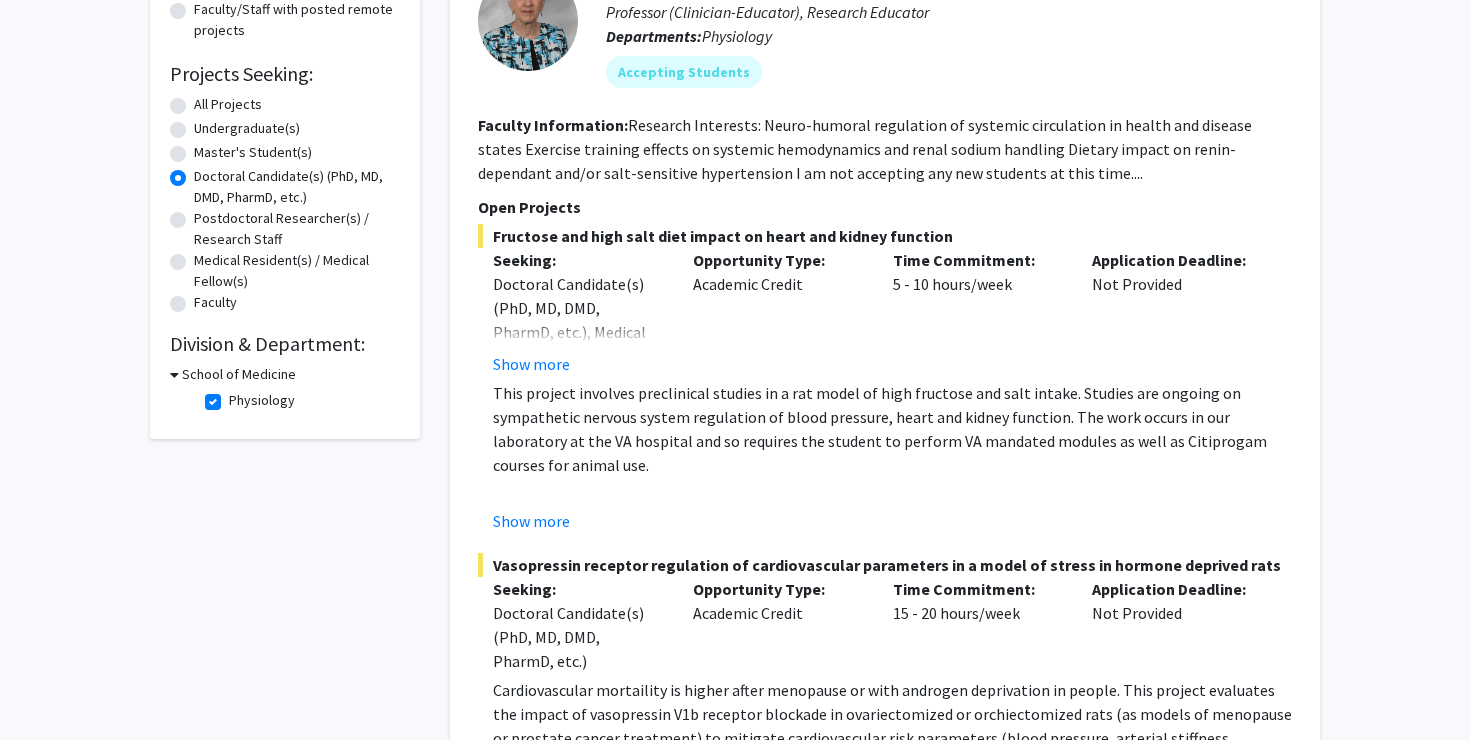 click on "Physiology" 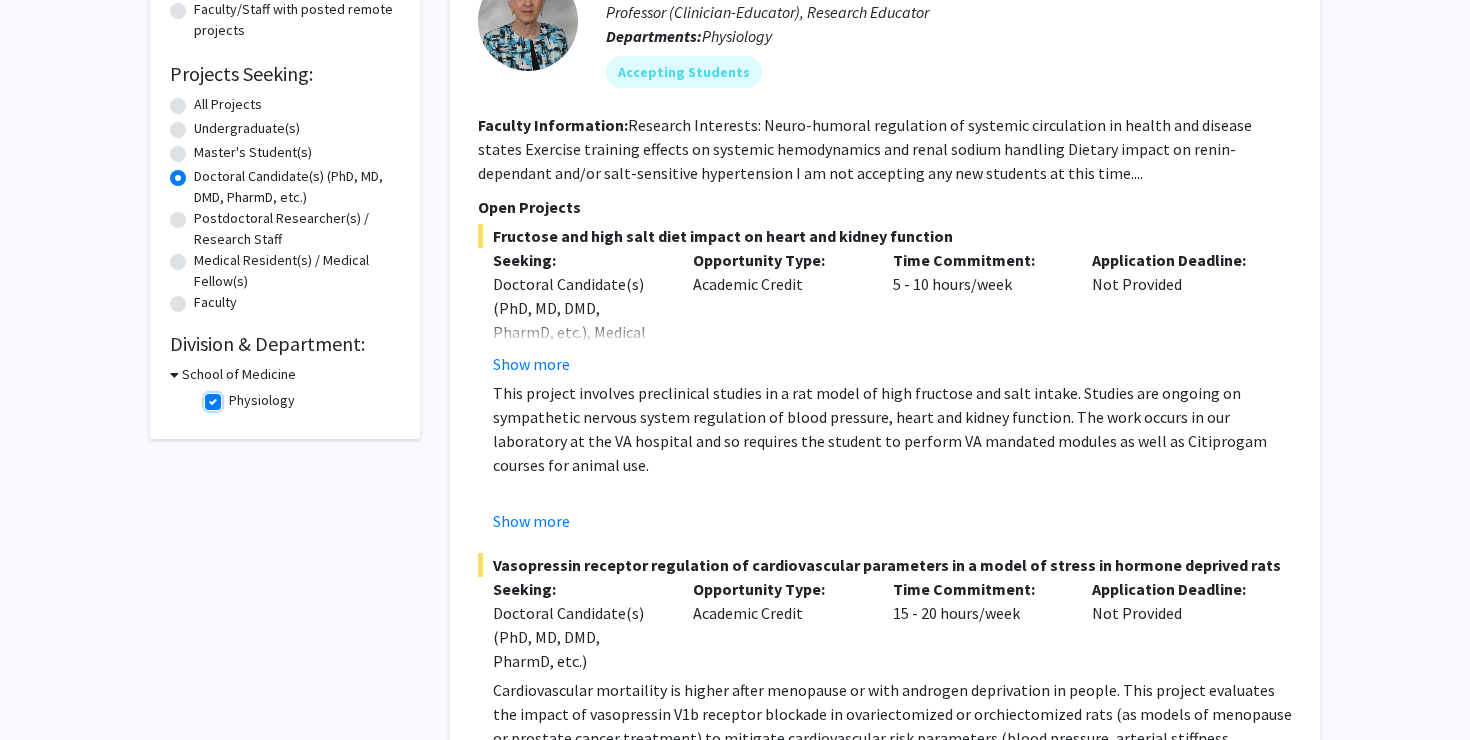 click on "Physiology" at bounding box center (235, 396) 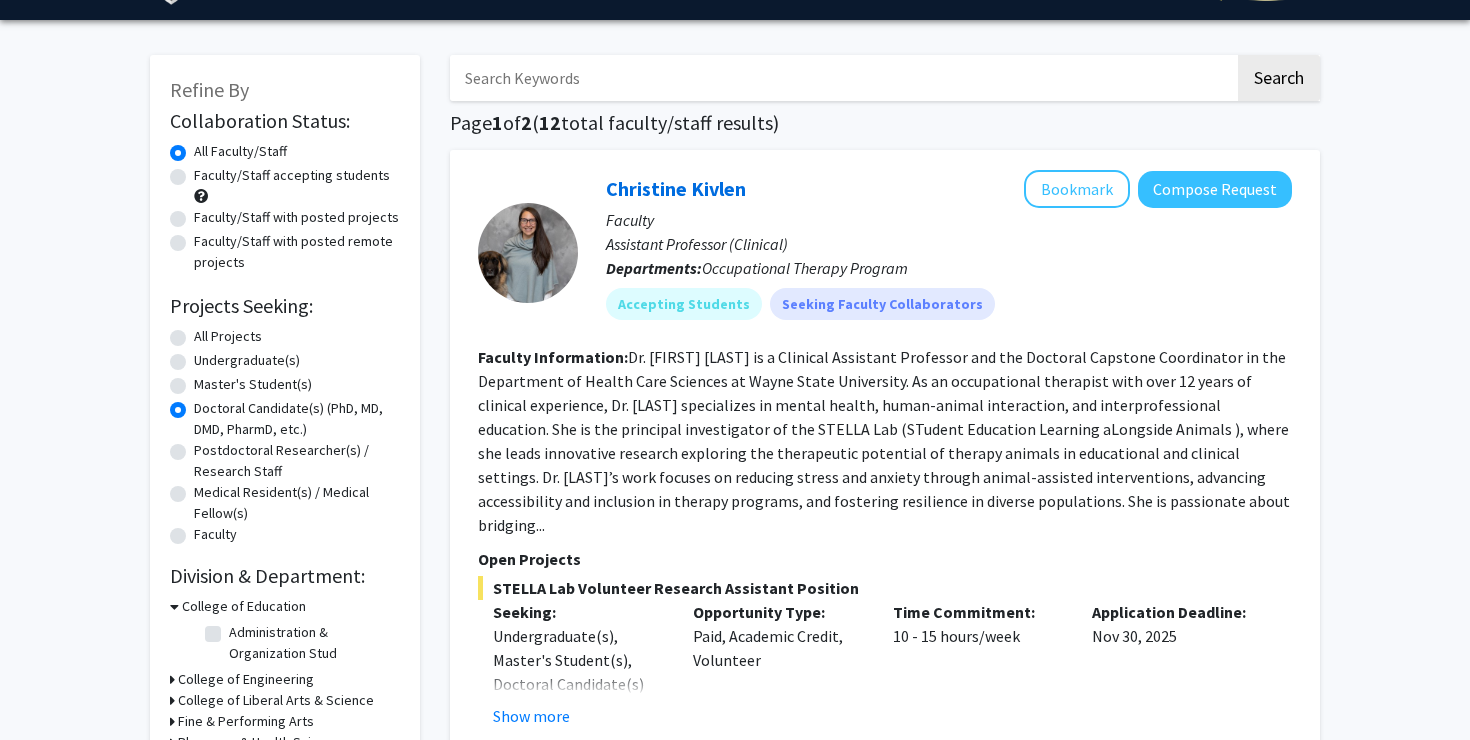 scroll, scrollTop: 0, scrollLeft: 0, axis: both 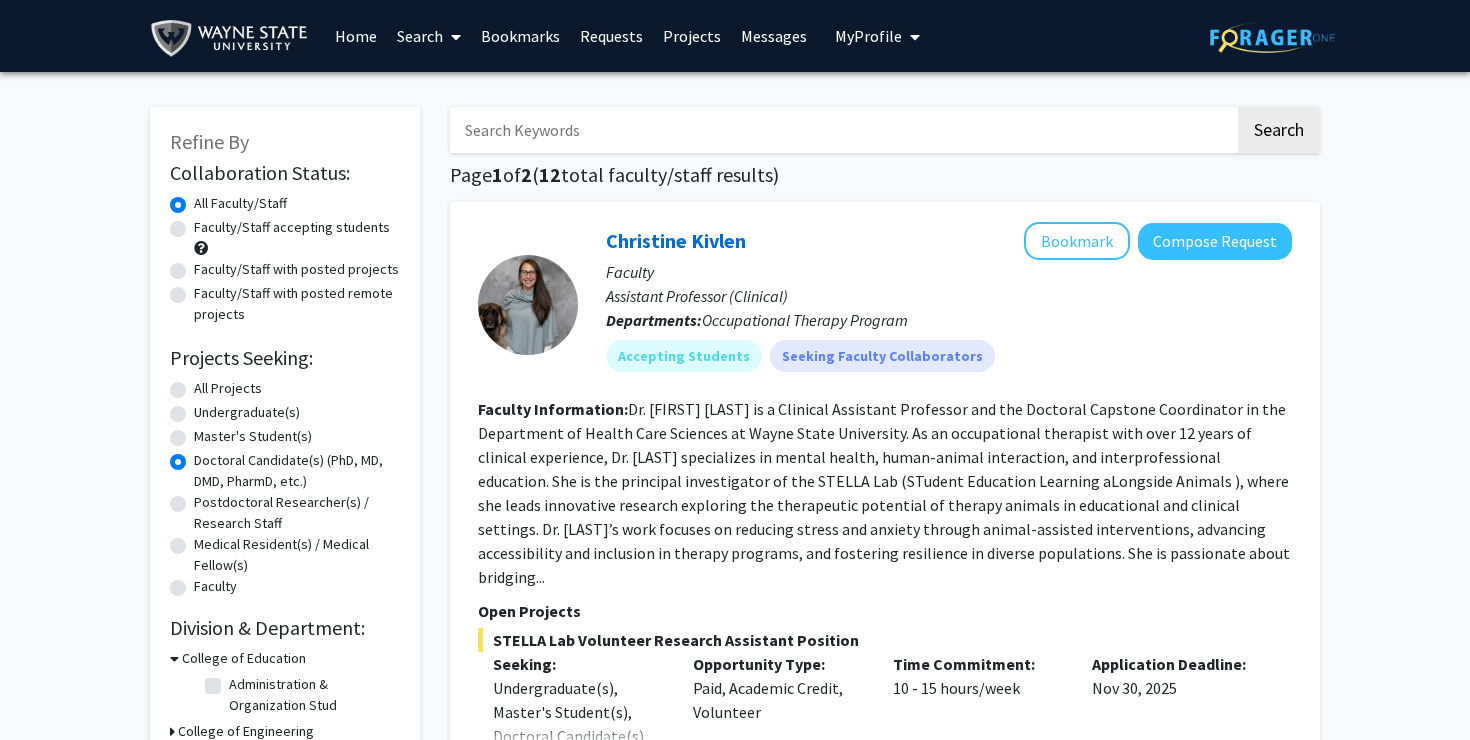 click on "All Projects" 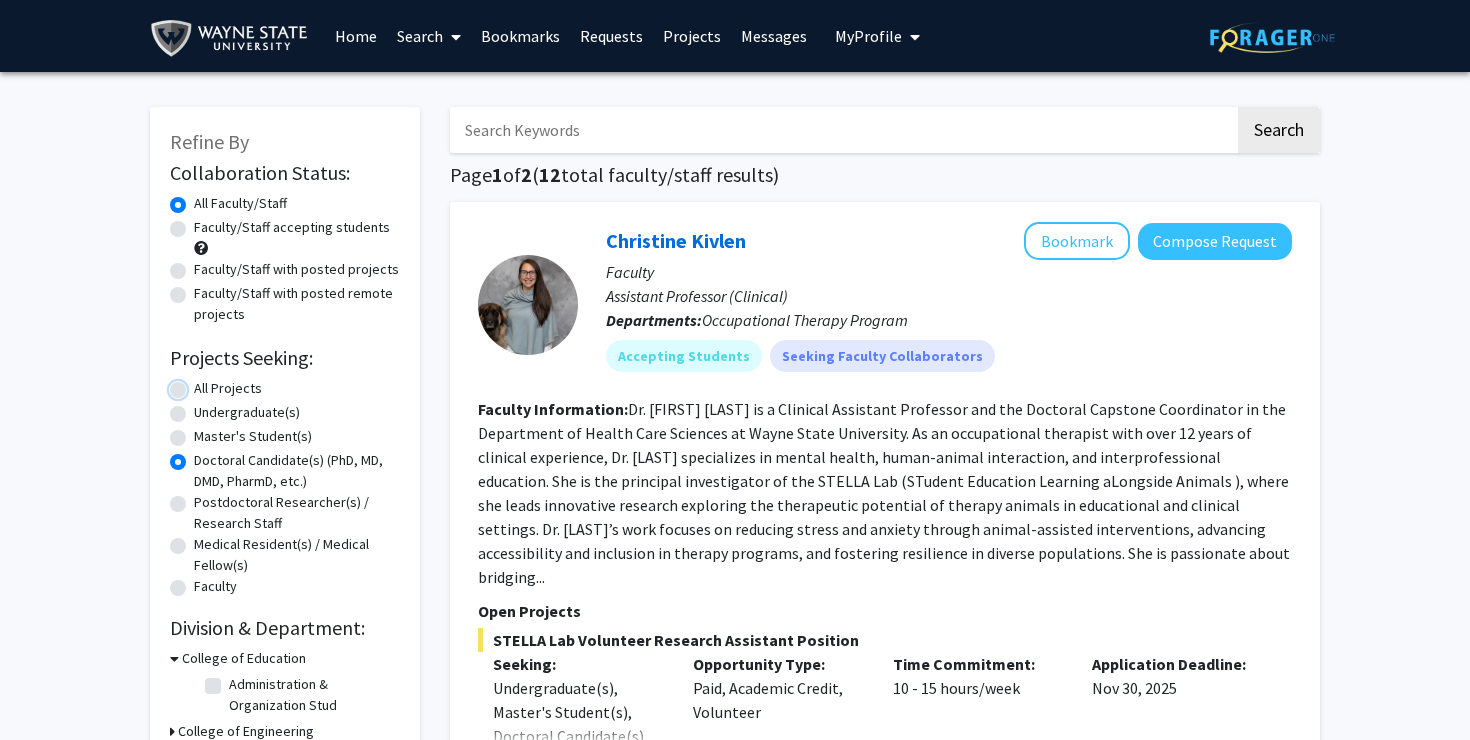 click on "All Projects" at bounding box center (200, 384) 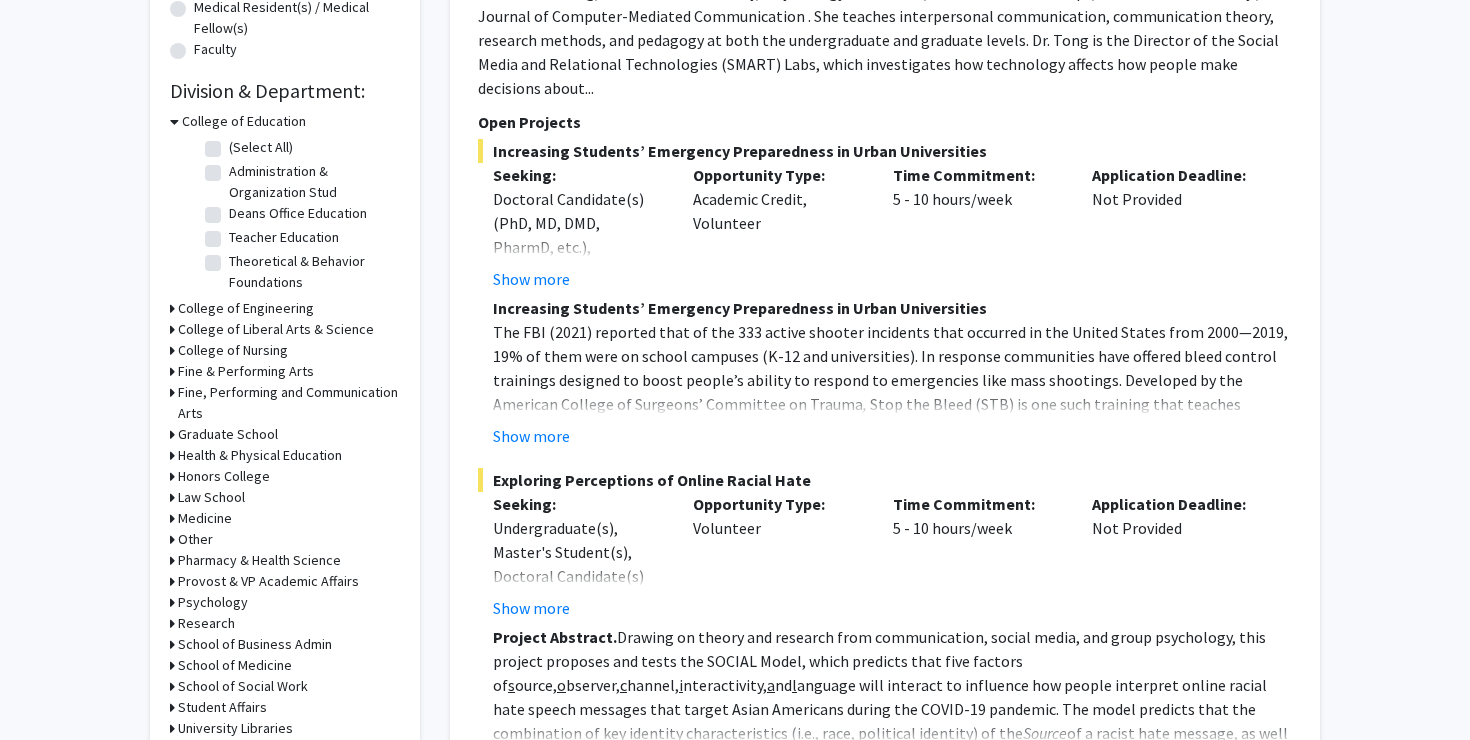 scroll, scrollTop: 679, scrollLeft: 0, axis: vertical 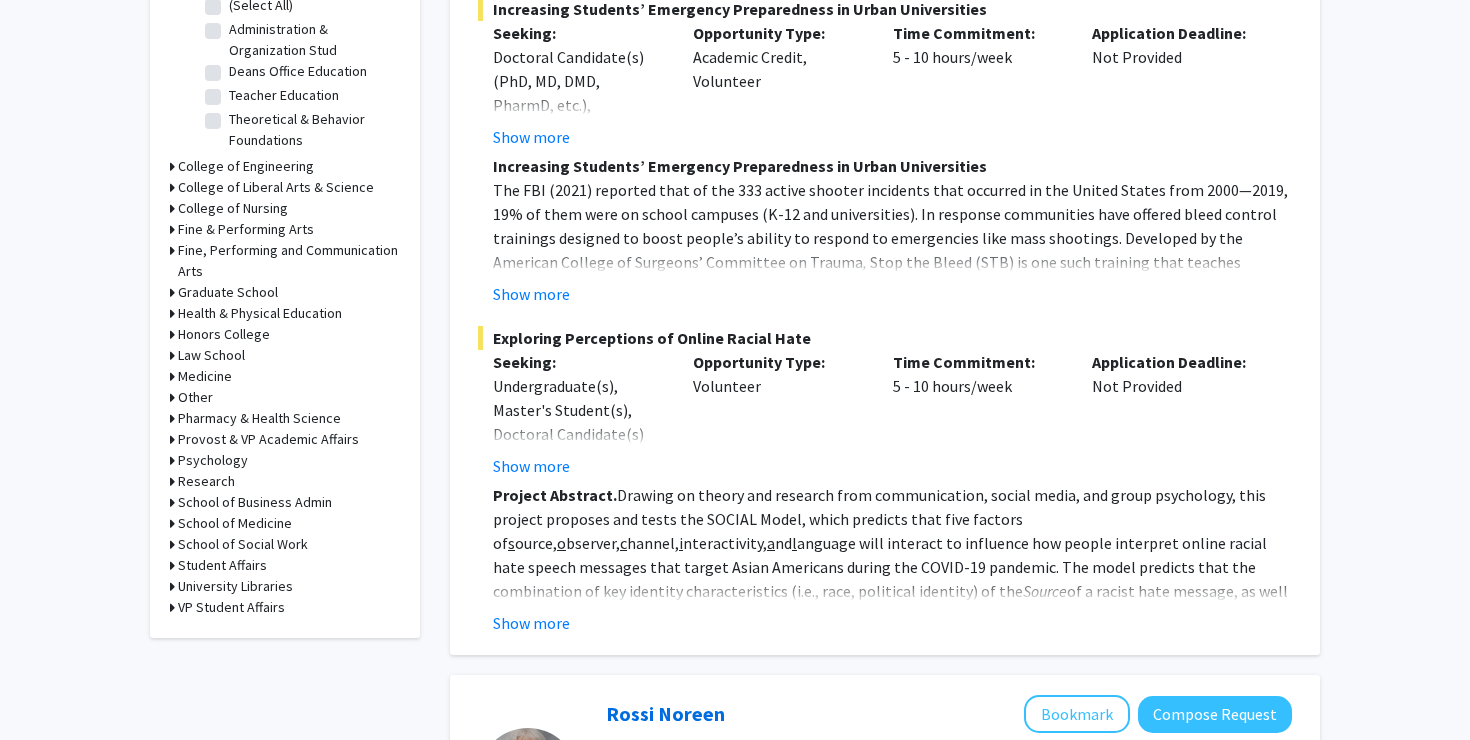 click on "Medicine" at bounding box center (205, 376) 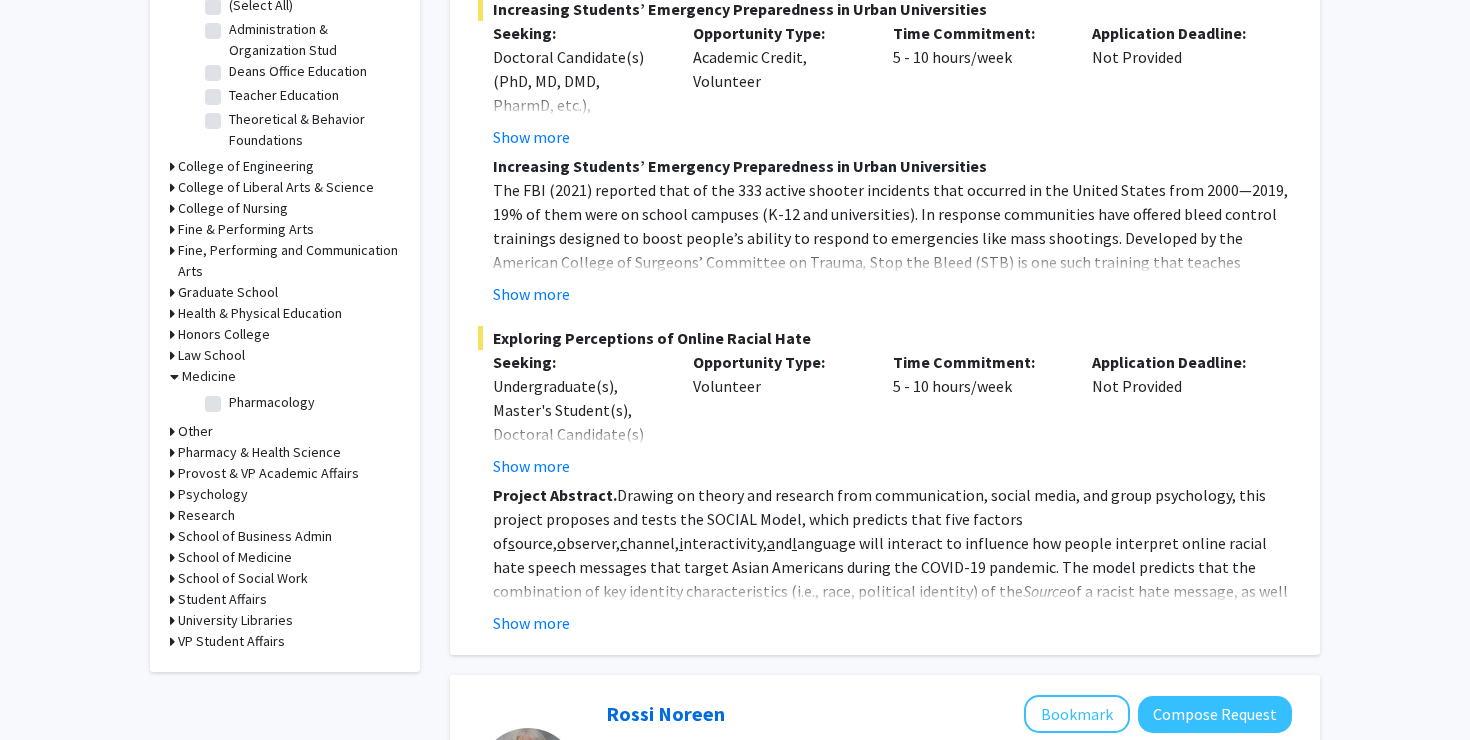click on "Medicine" at bounding box center (209, 376) 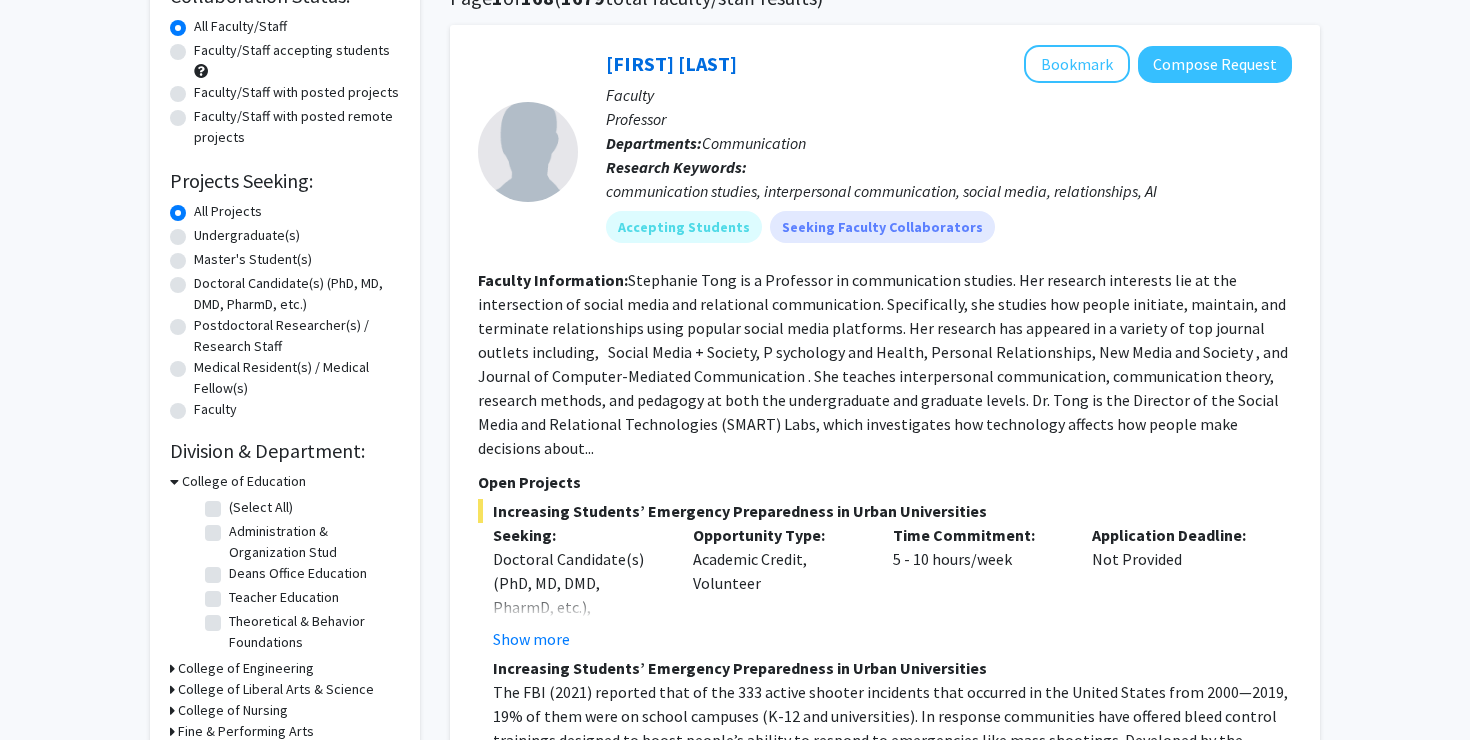 scroll, scrollTop: 0, scrollLeft: 0, axis: both 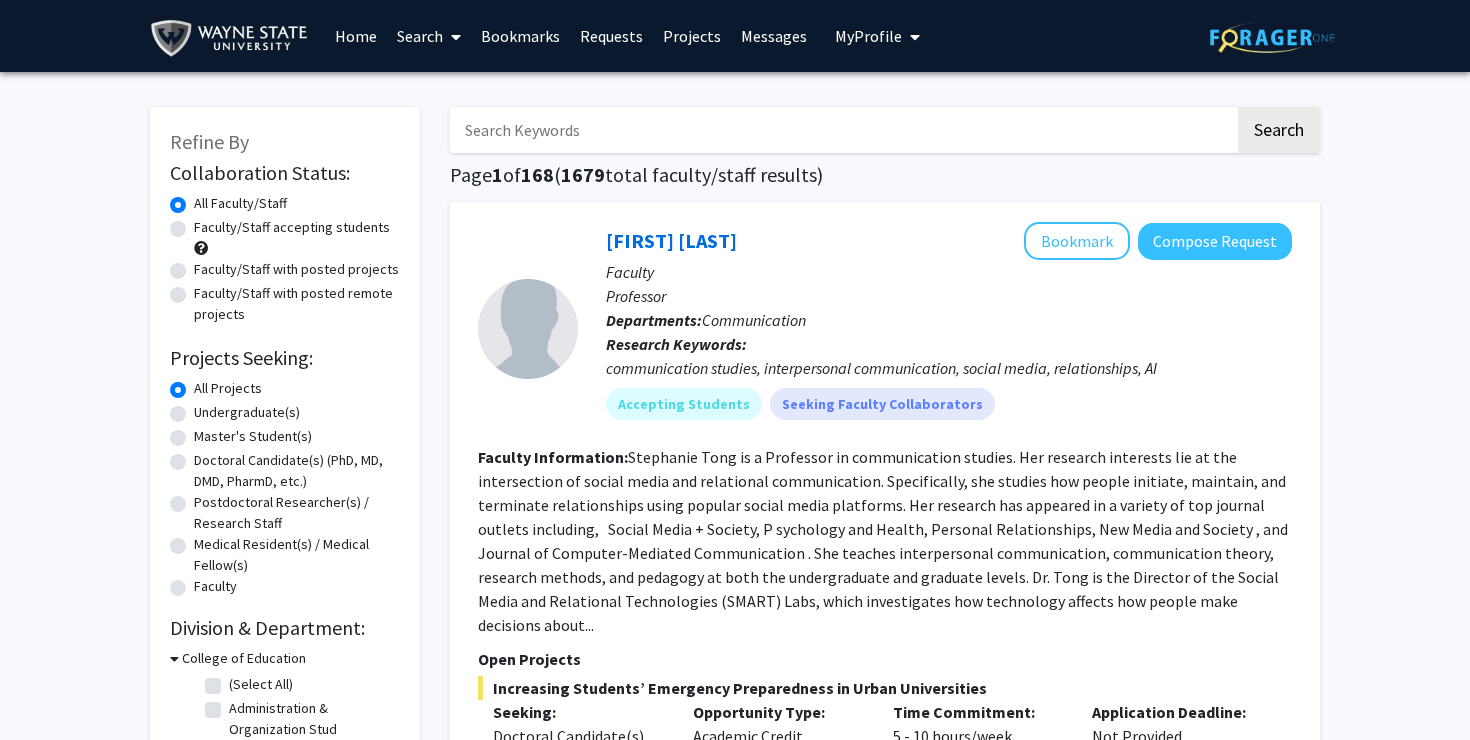 click at bounding box center (842, 130) 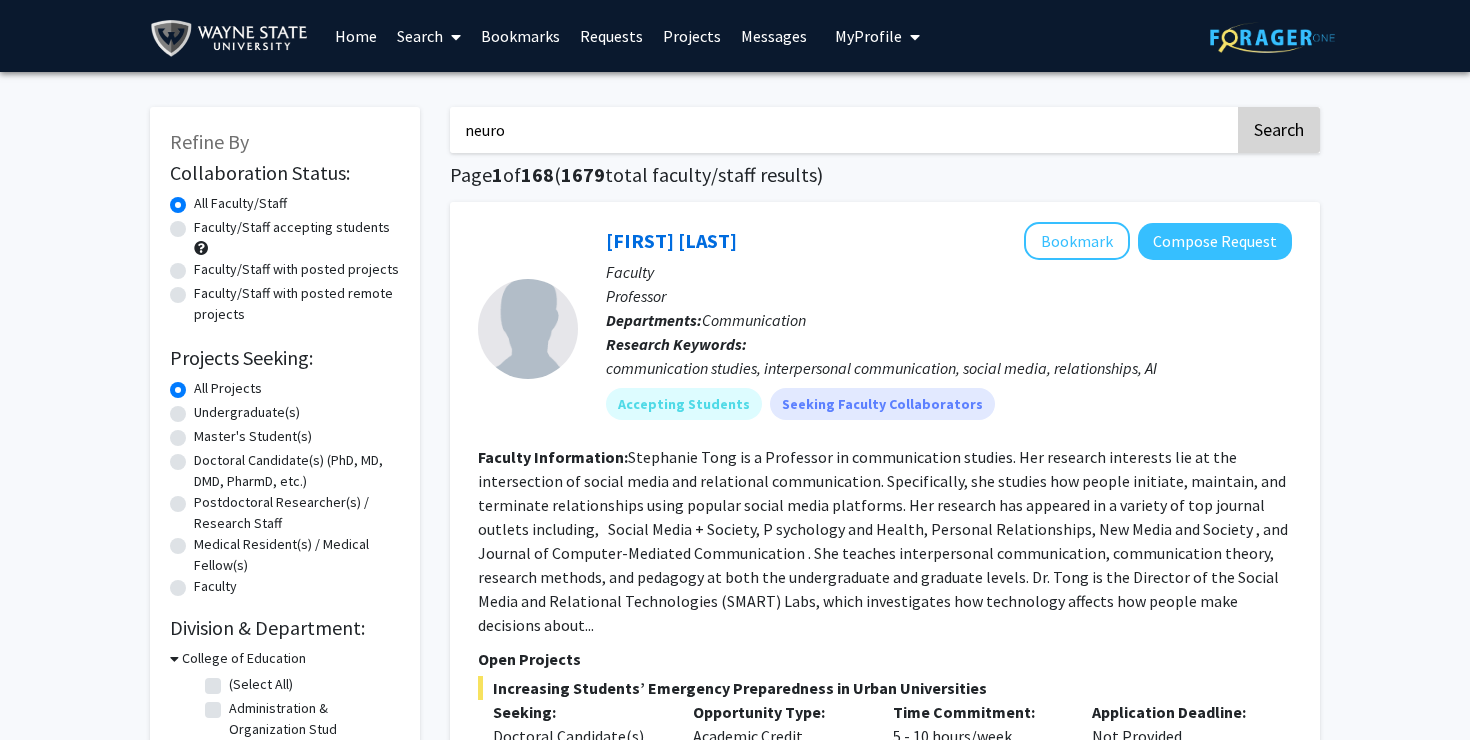 type on "neuro" 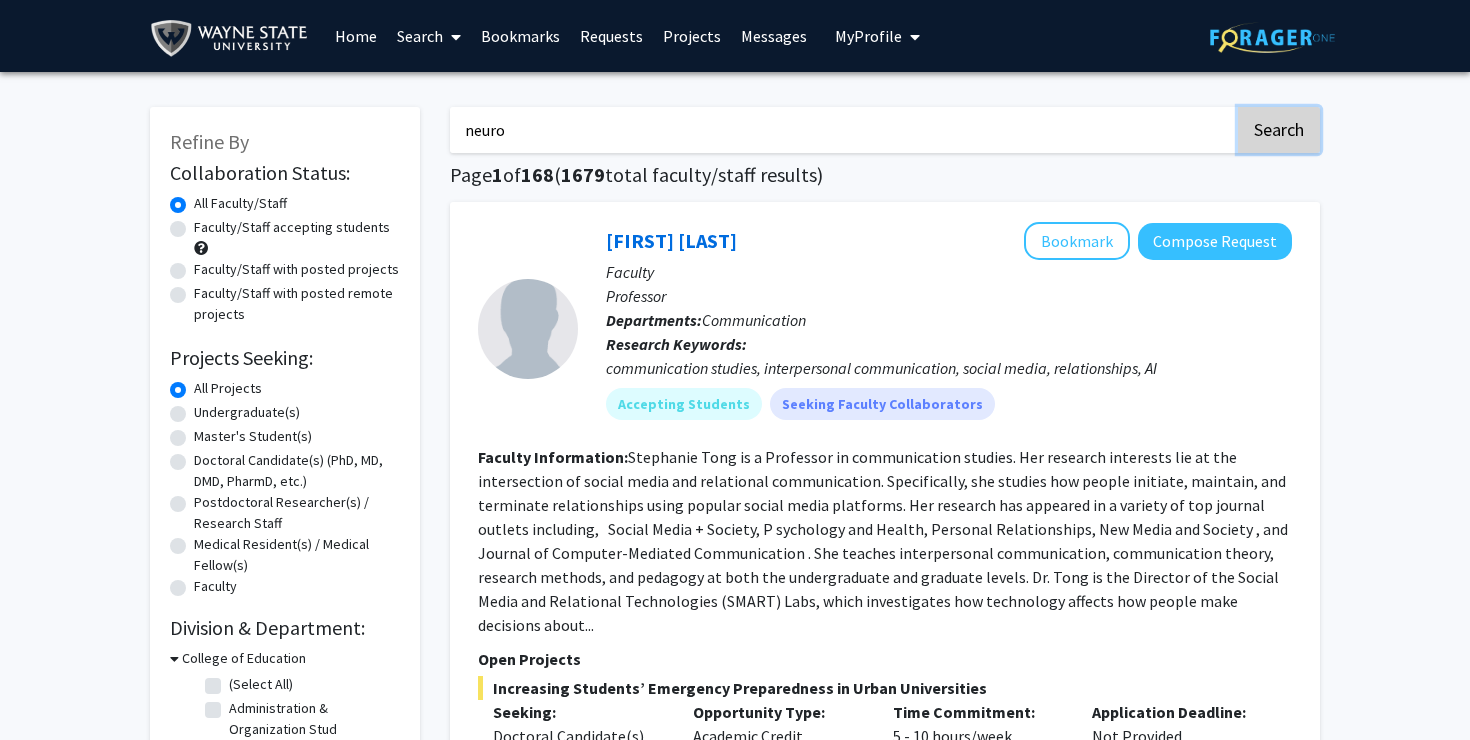 click on "Search" 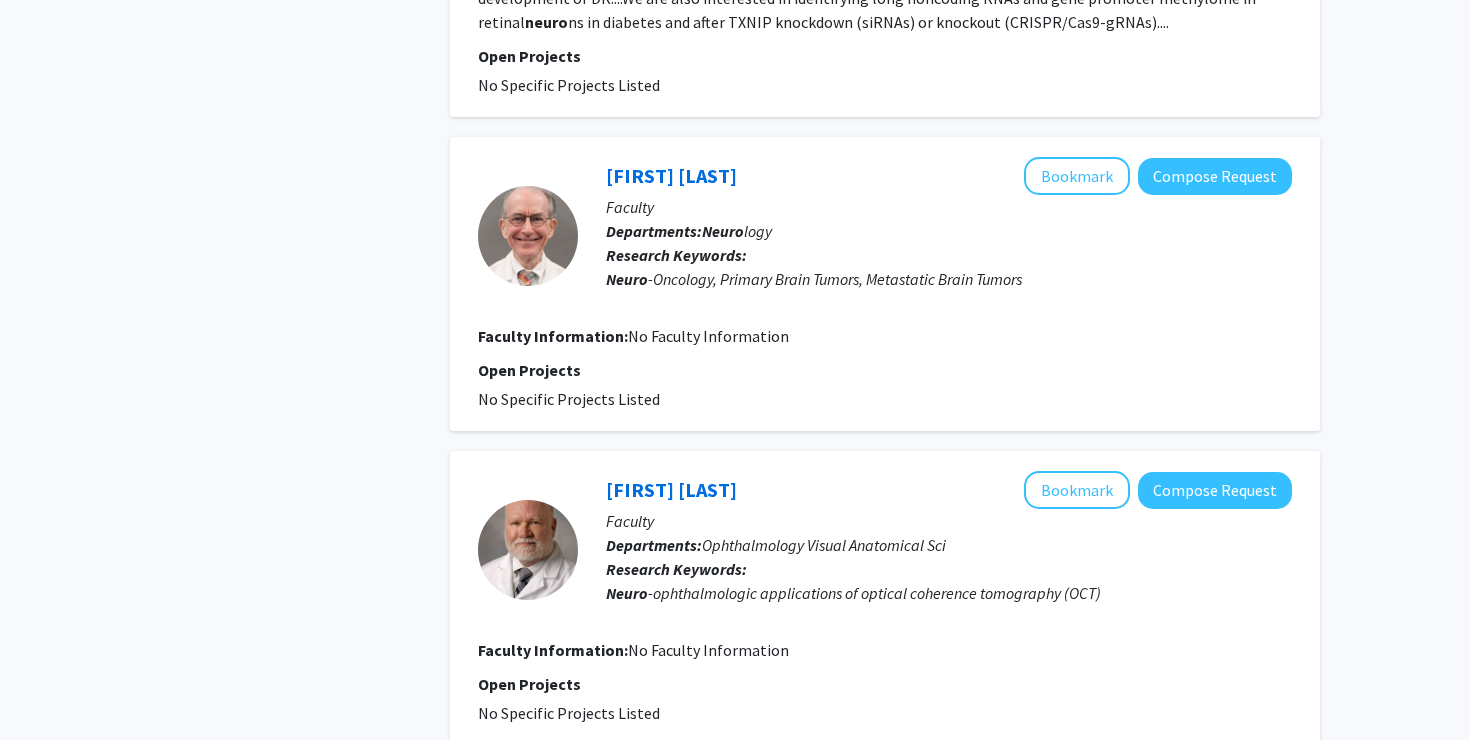 scroll, scrollTop: 2722, scrollLeft: 0, axis: vertical 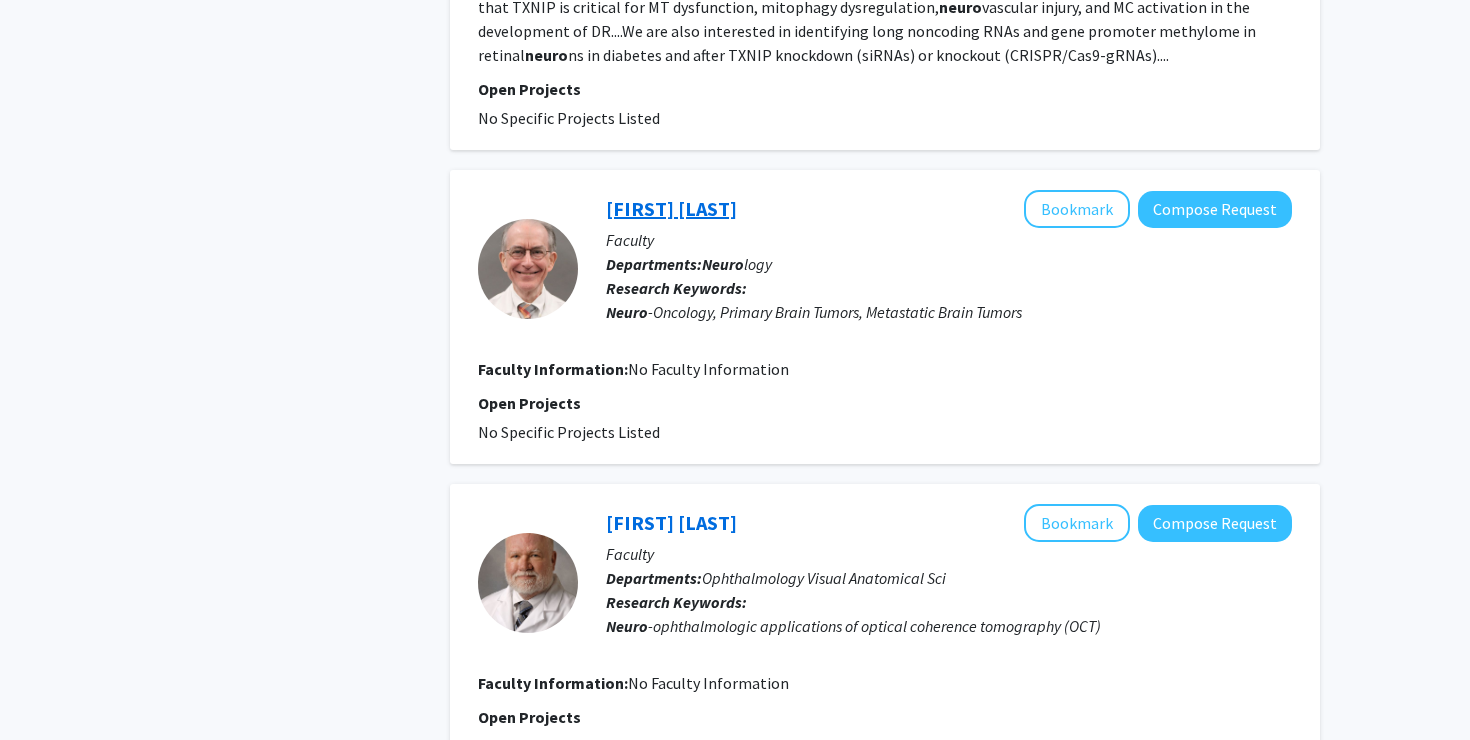 click on "[FIRST] [LAST]" 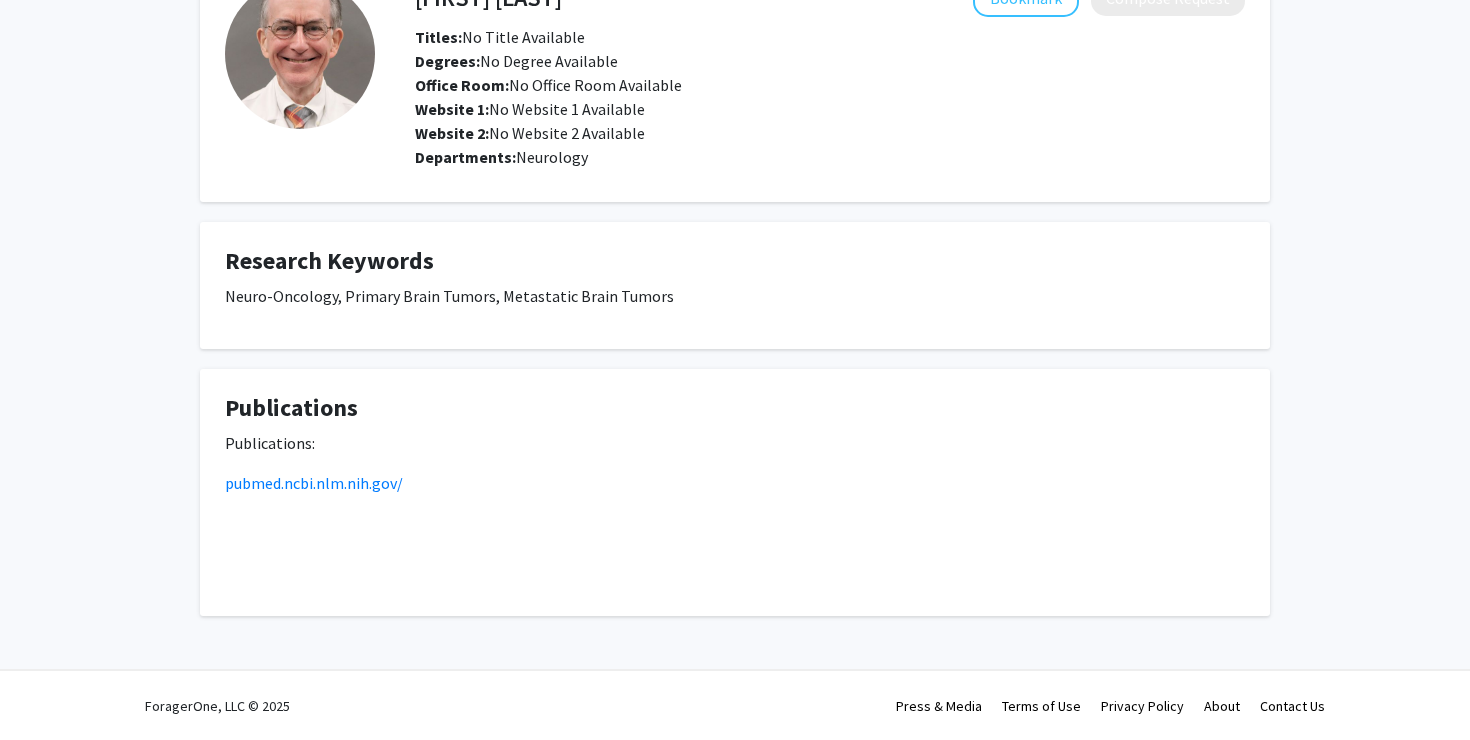 scroll, scrollTop: 0, scrollLeft: 0, axis: both 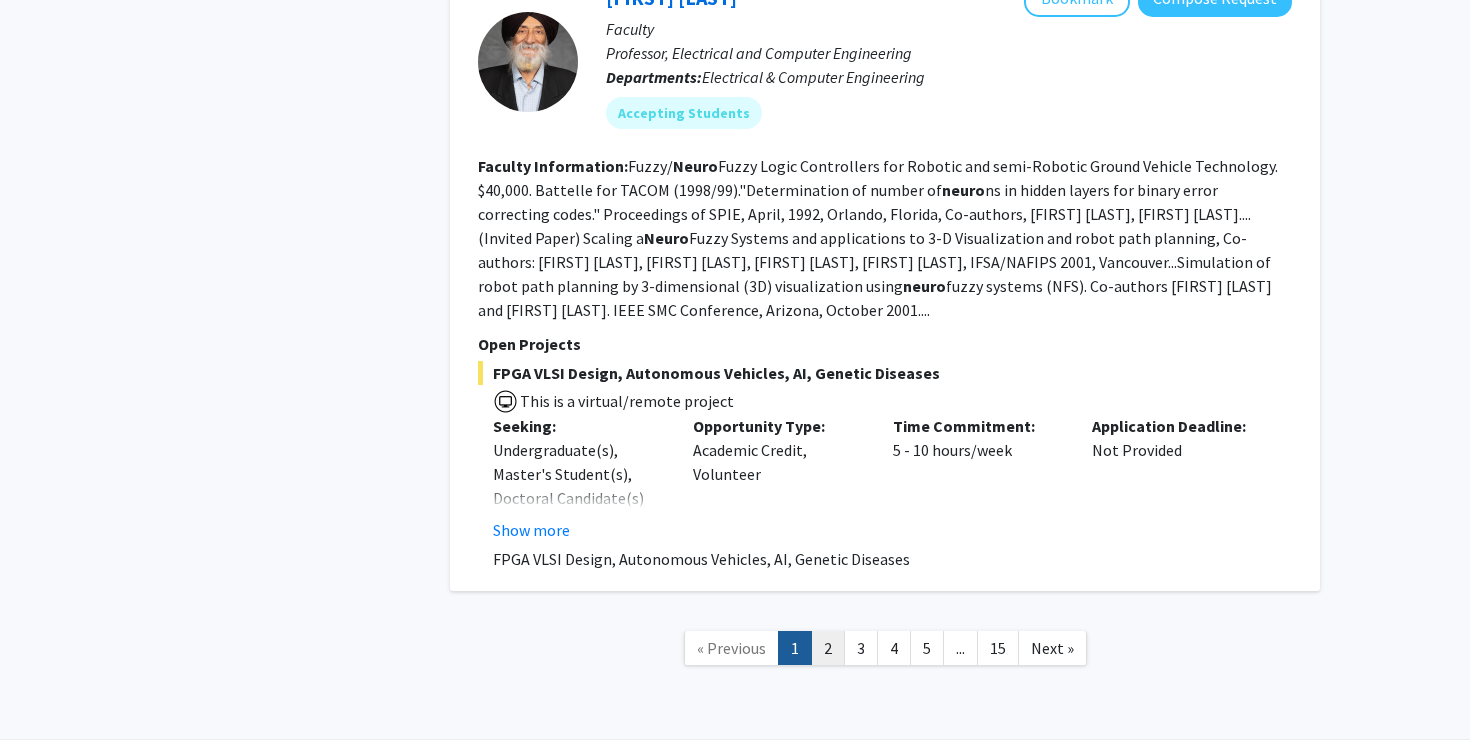 click on "2" 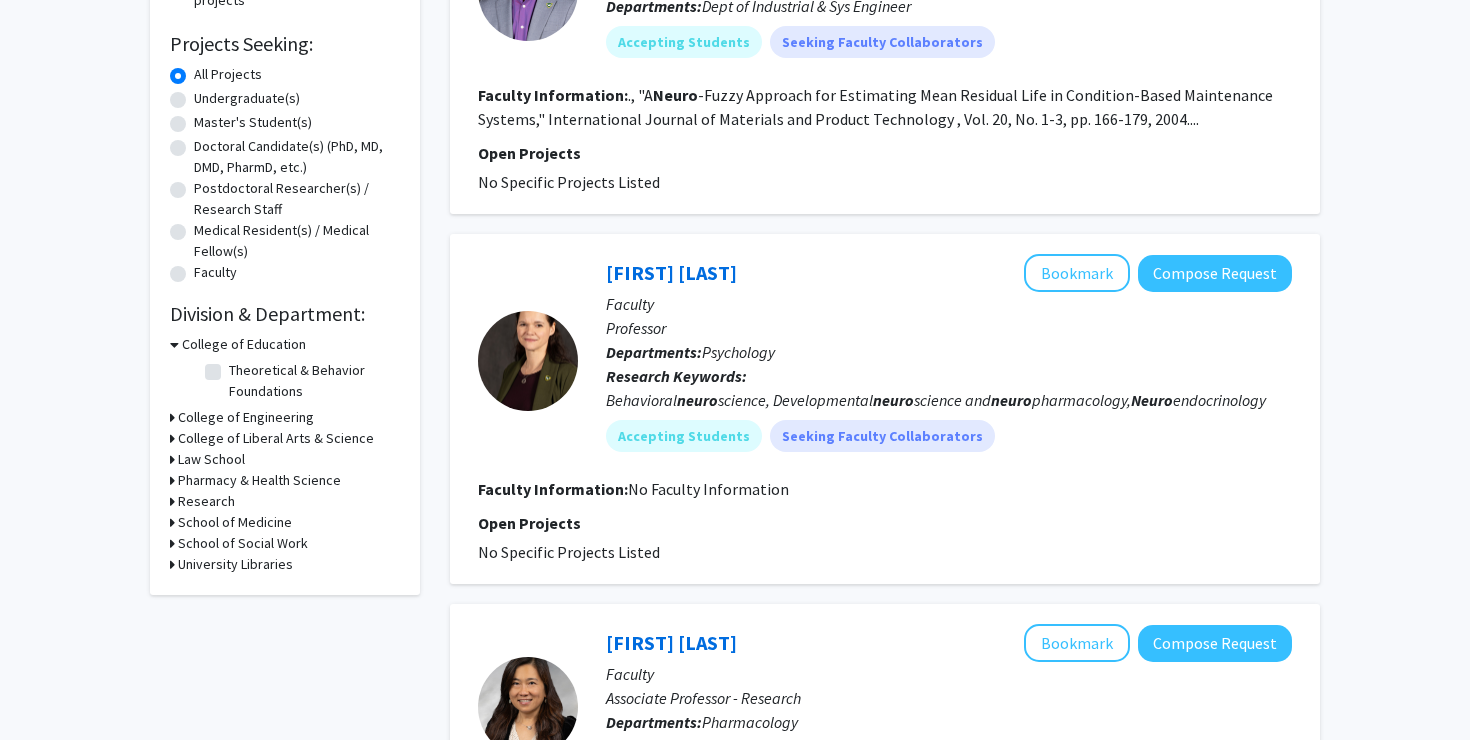 scroll, scrollTop: 0, scrollLeft: 0, axis: both 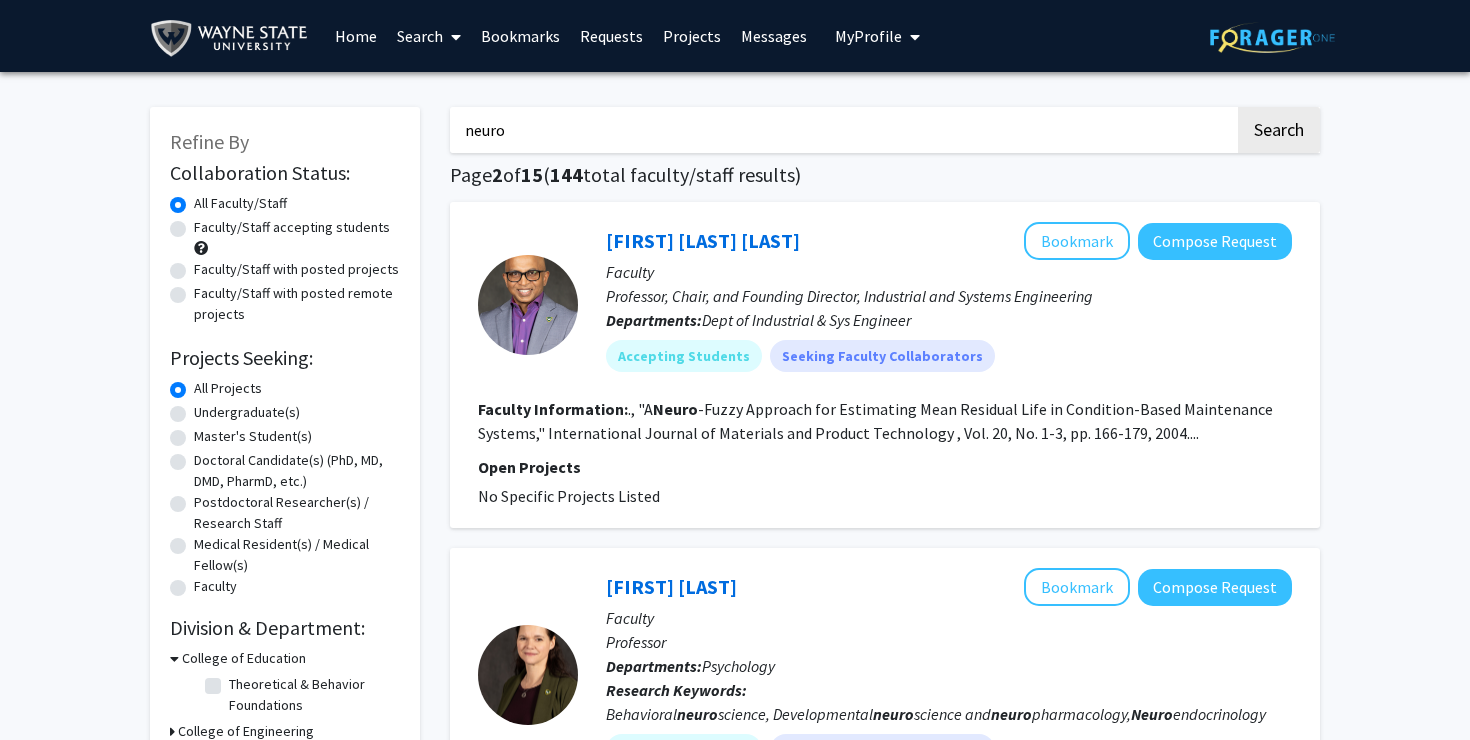 click on "neuro" at bounding box center (842, 130) 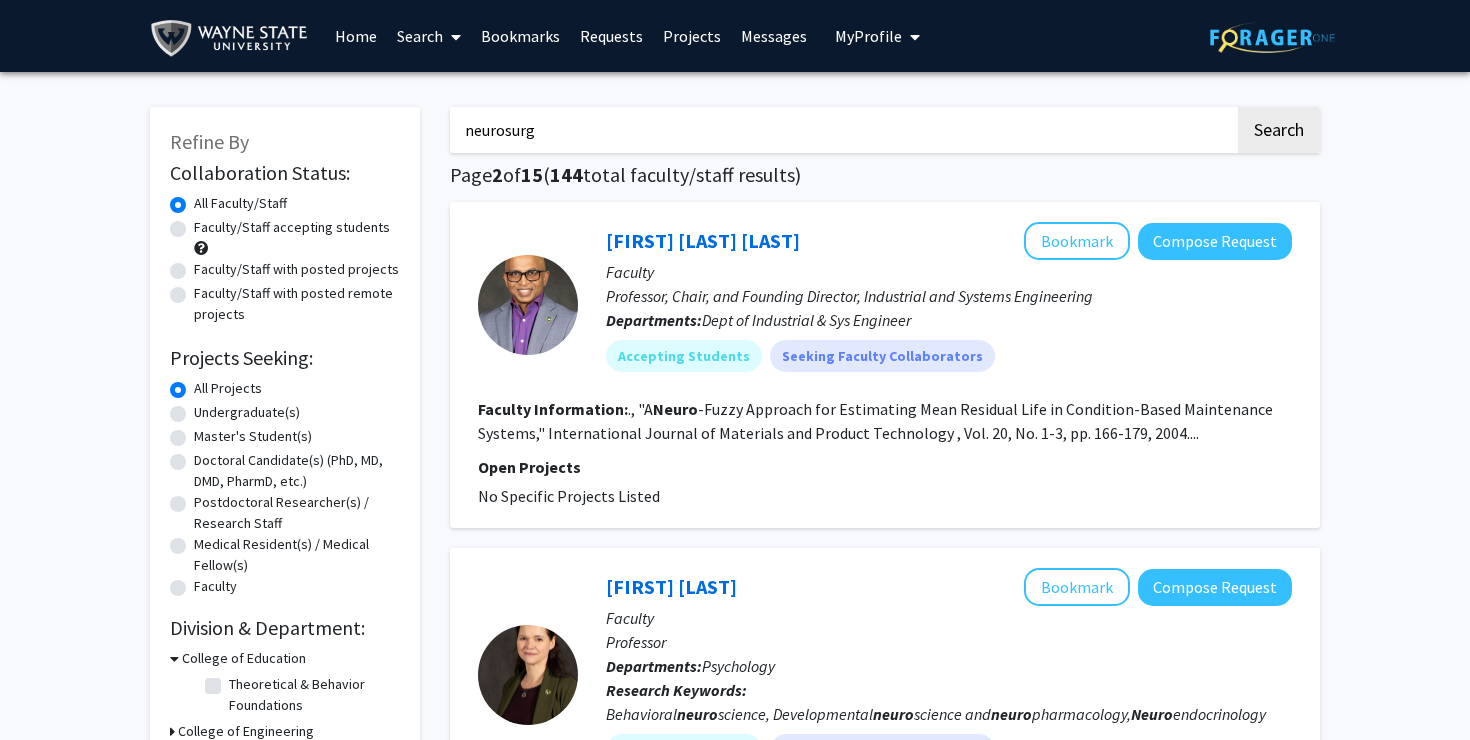 click on "Search" 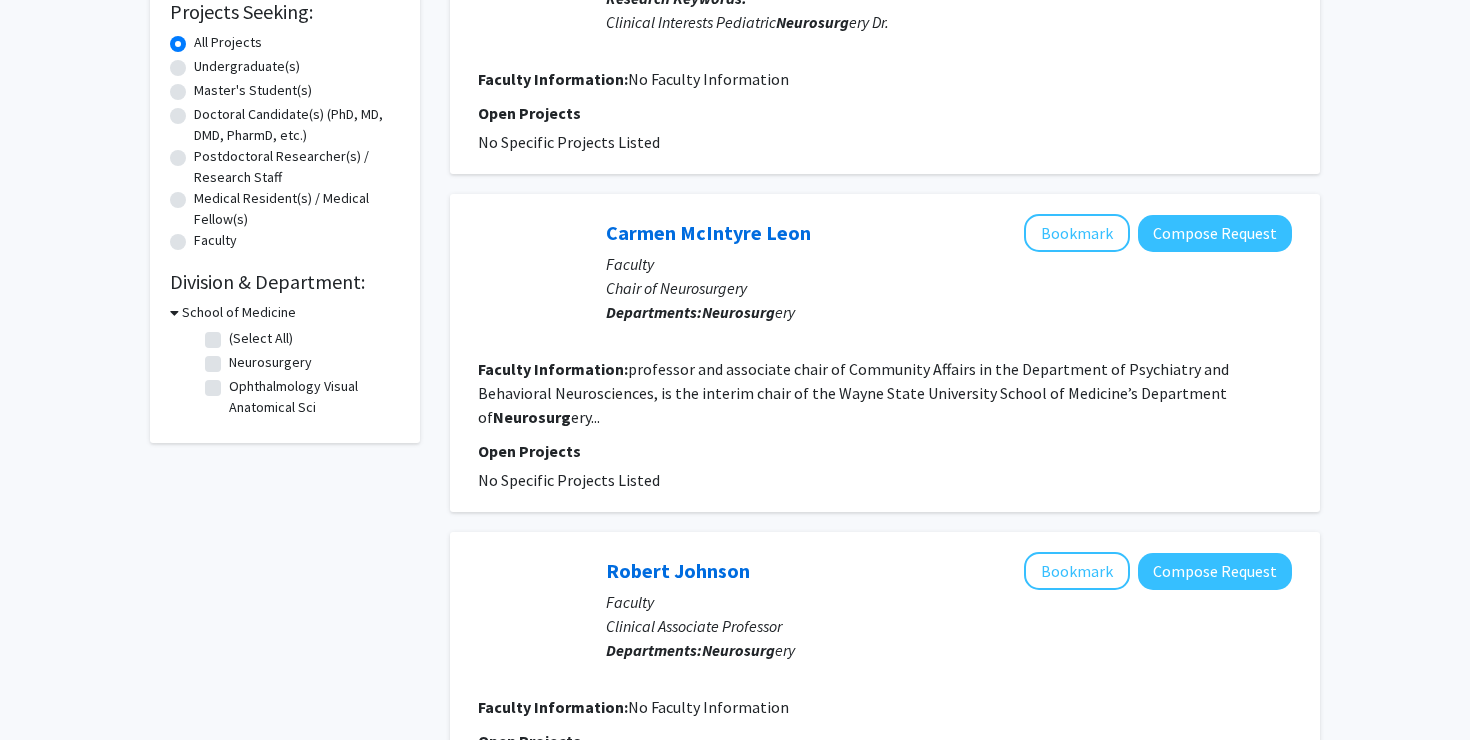 scroll, scrollTop: 0, scrollLeft: 0, axis: both 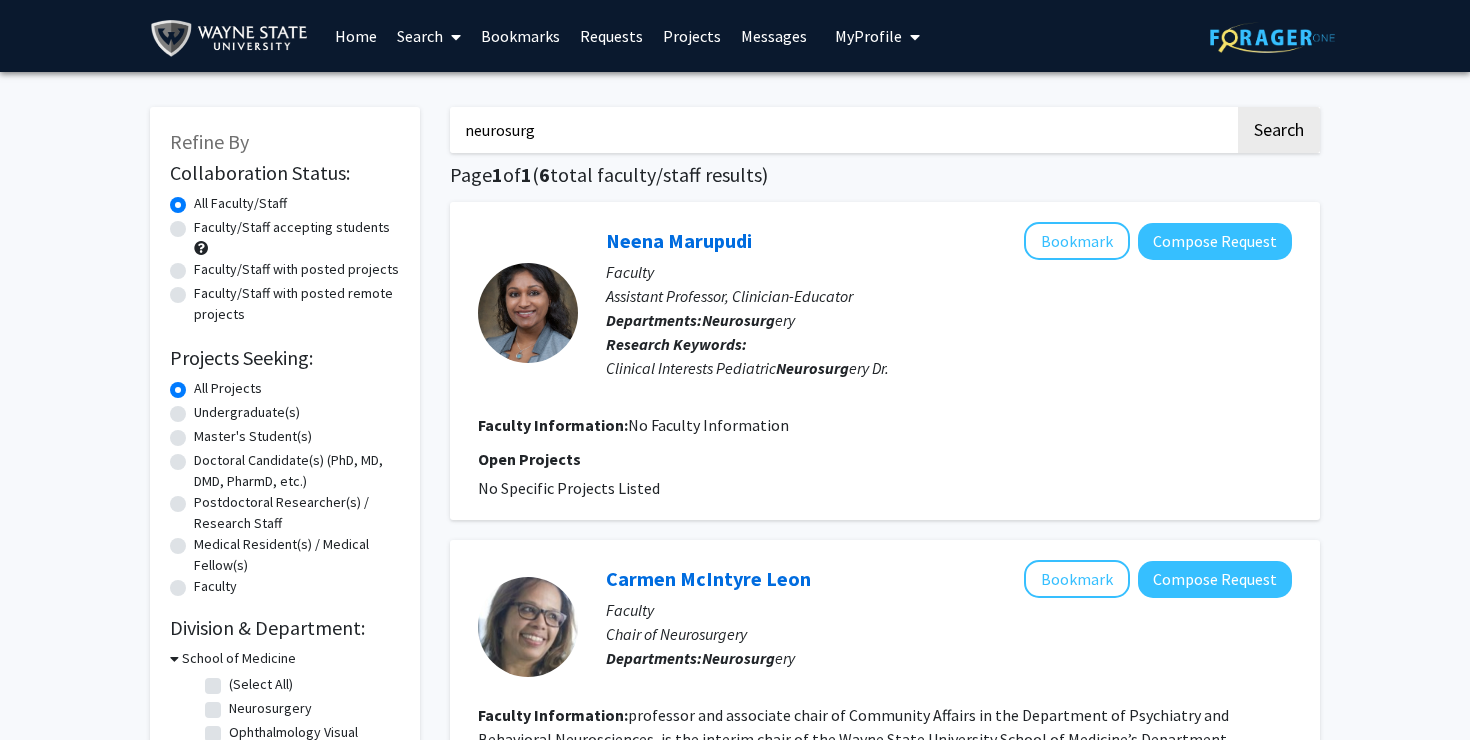 click on "neurosurg" at bounding box center (842, 130) 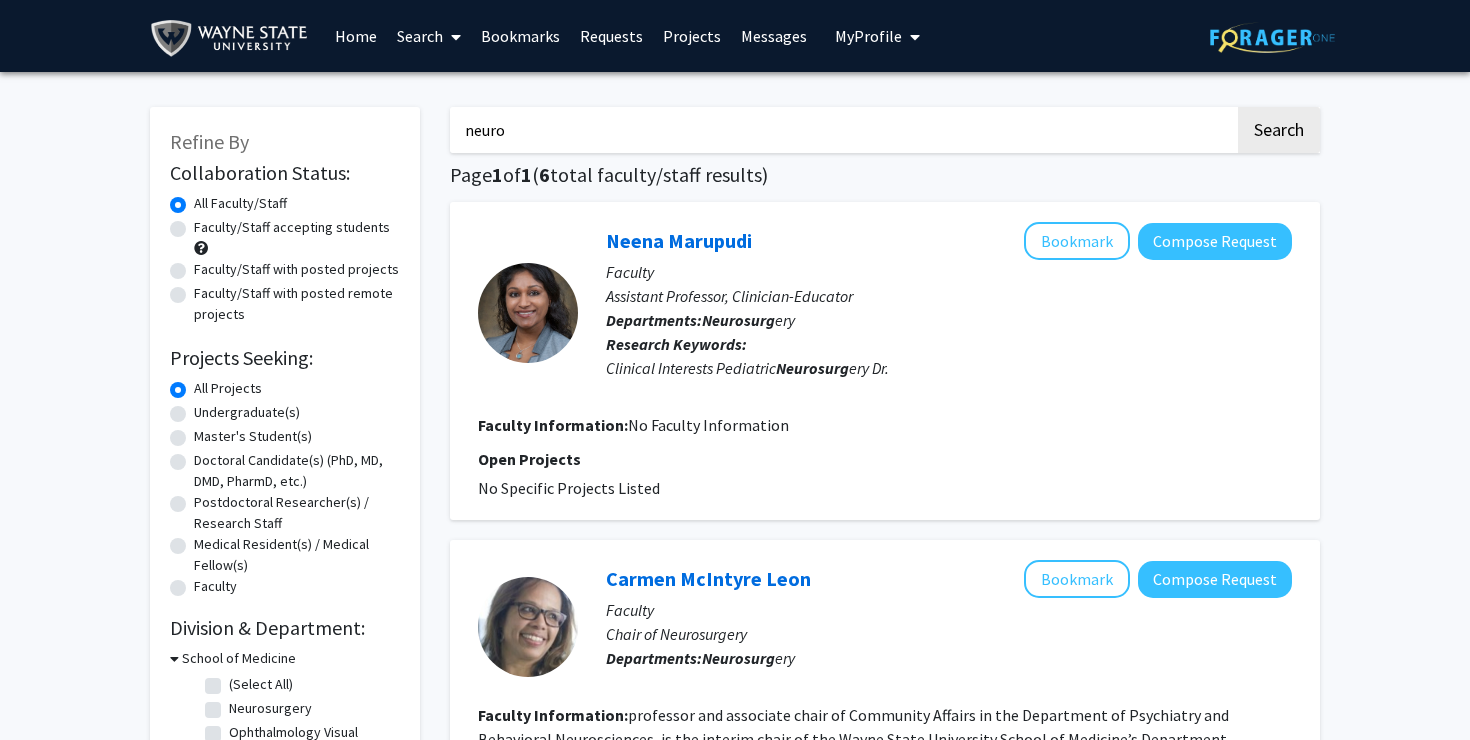 type on "neuro" 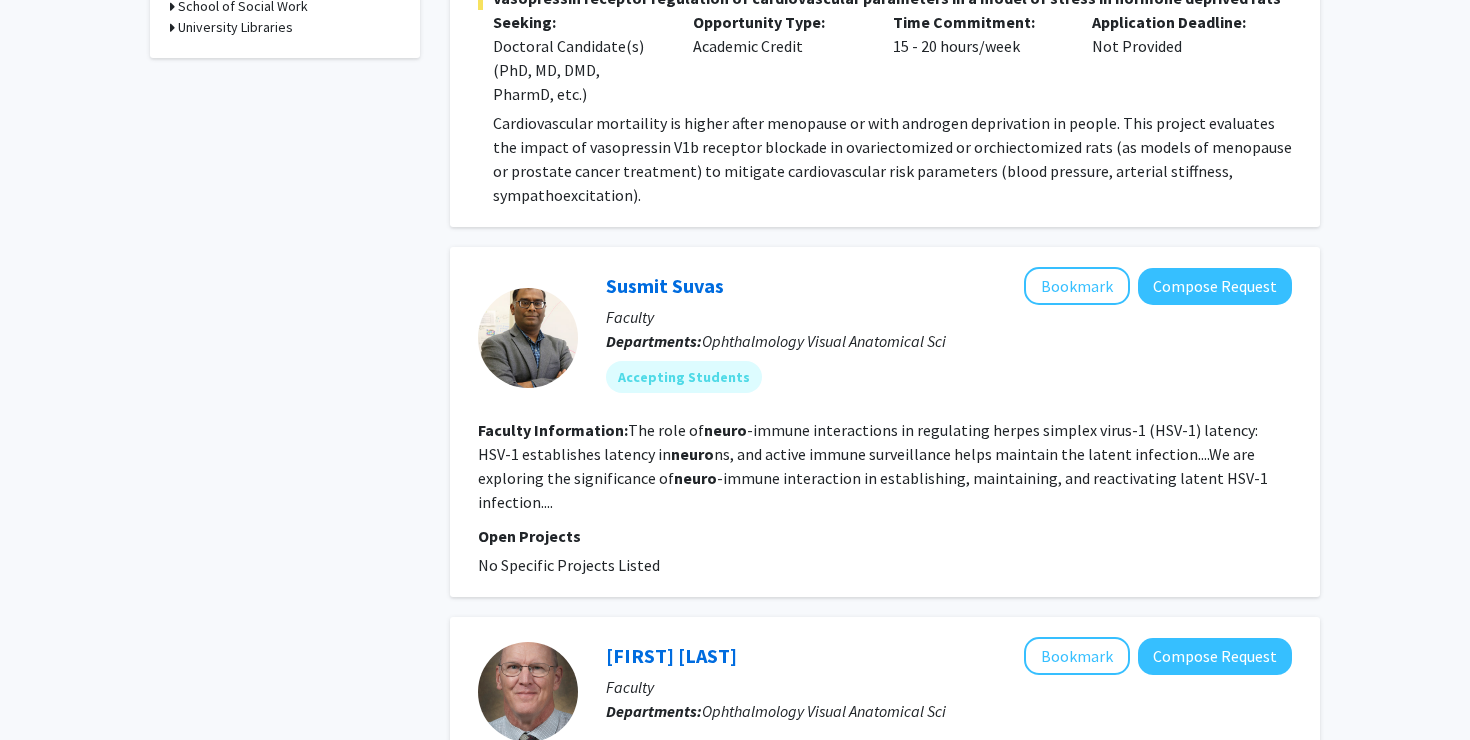 scroll, scrollTop: 1046, scrollLeft: 0, axis: vertical 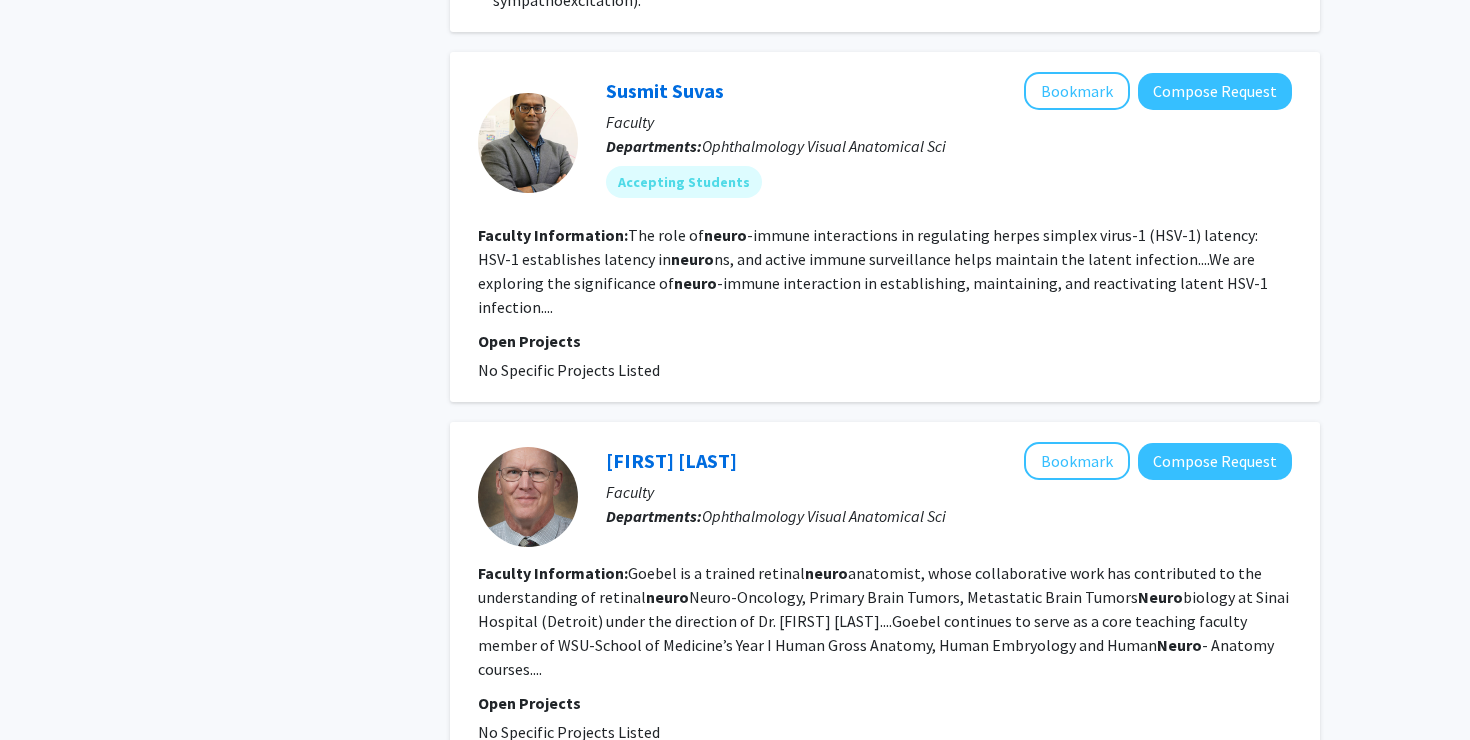 click on "Faculty Information:  The role of  neuro -immune interactions in regulating herpes simplex virus-1 (HSV-1) latency:  HSV-1 establishes latency in  neuro ns, and active immune surveillance helps maintain the latent infection....We are exploring the significance of  neuro -immune interaction in establishing, maintaining, and reactivating latent HSV-1 infection...." 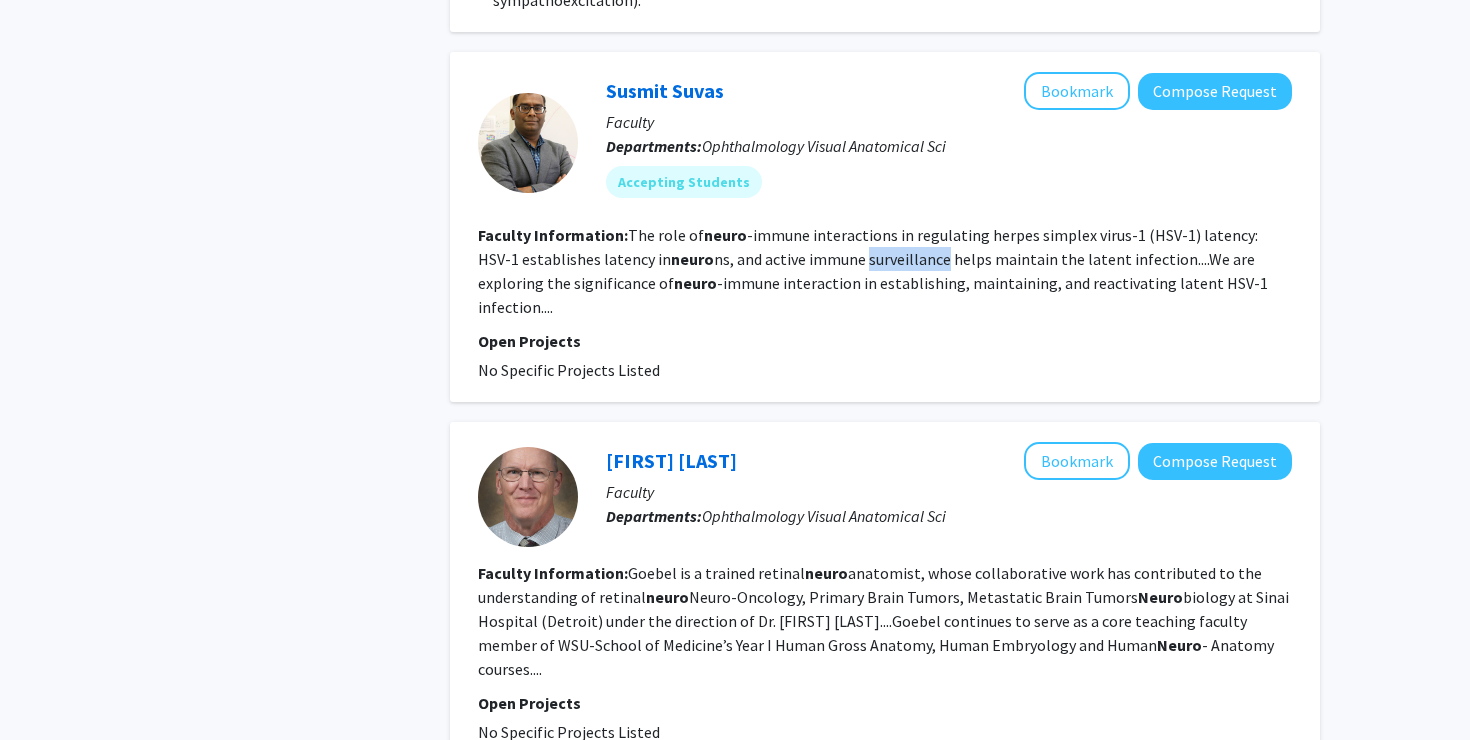 click on "Faculty Information:  The role of  neuro -immune interactions in regulating herpes simplex virus-1 (HSV-1) latency:  HSV-1 establishes latency in  neuro ns, and active immune surveillance helps maintain the latent infection....We are exploring the significance of  neuro -immune interaction in establishing, maintaining, and reactivating latent HSV-1 infection...." 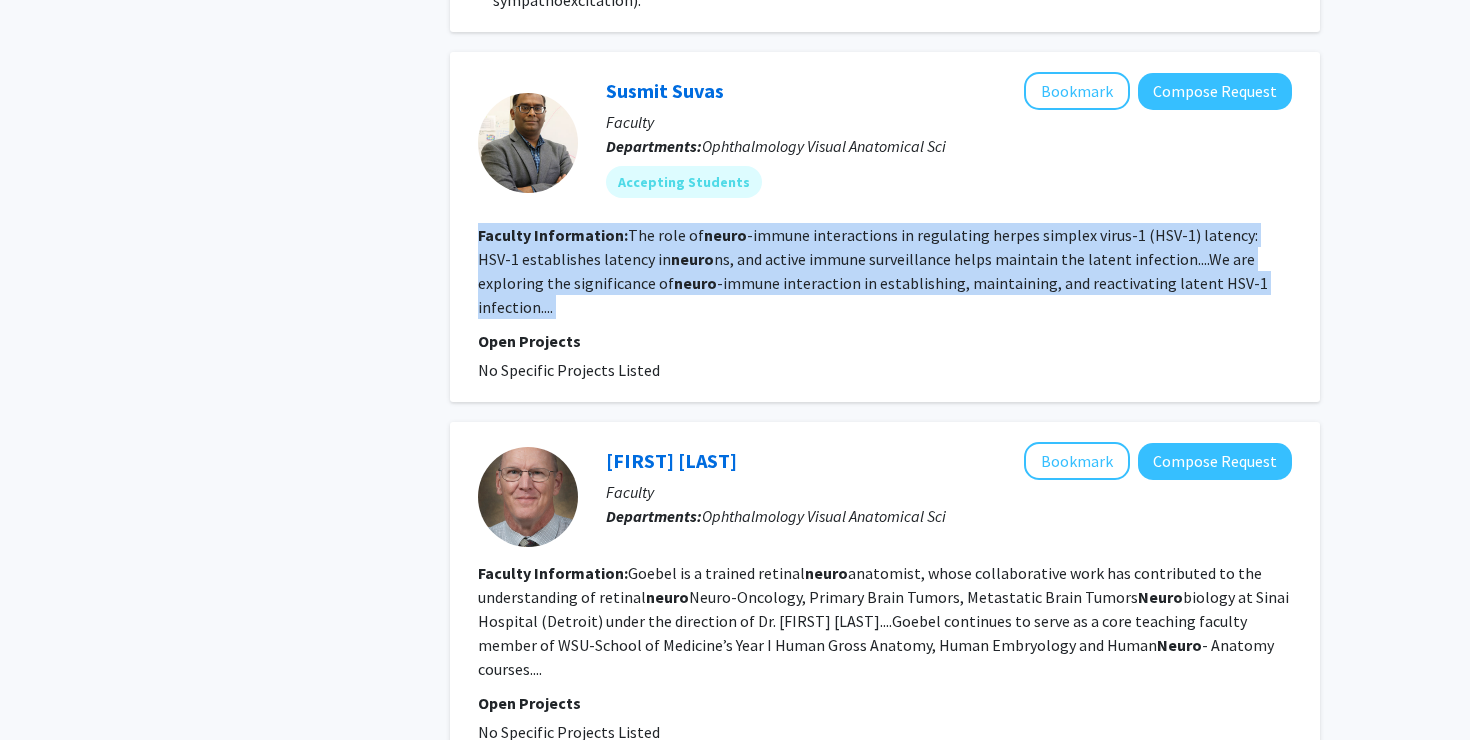 click on "Faculty Information:  The role of  neuro -immune interactions in regulating herpes simplex virus-1 (HSV-1) latency:  HSV-1 establishes latency in  neuro ns, and active immune surveillance helps maintain the latent infection....We are exploring the significance of  neuro -immune interaction in establishing, maintaining, and reactivating latent HSV-1 infection...." 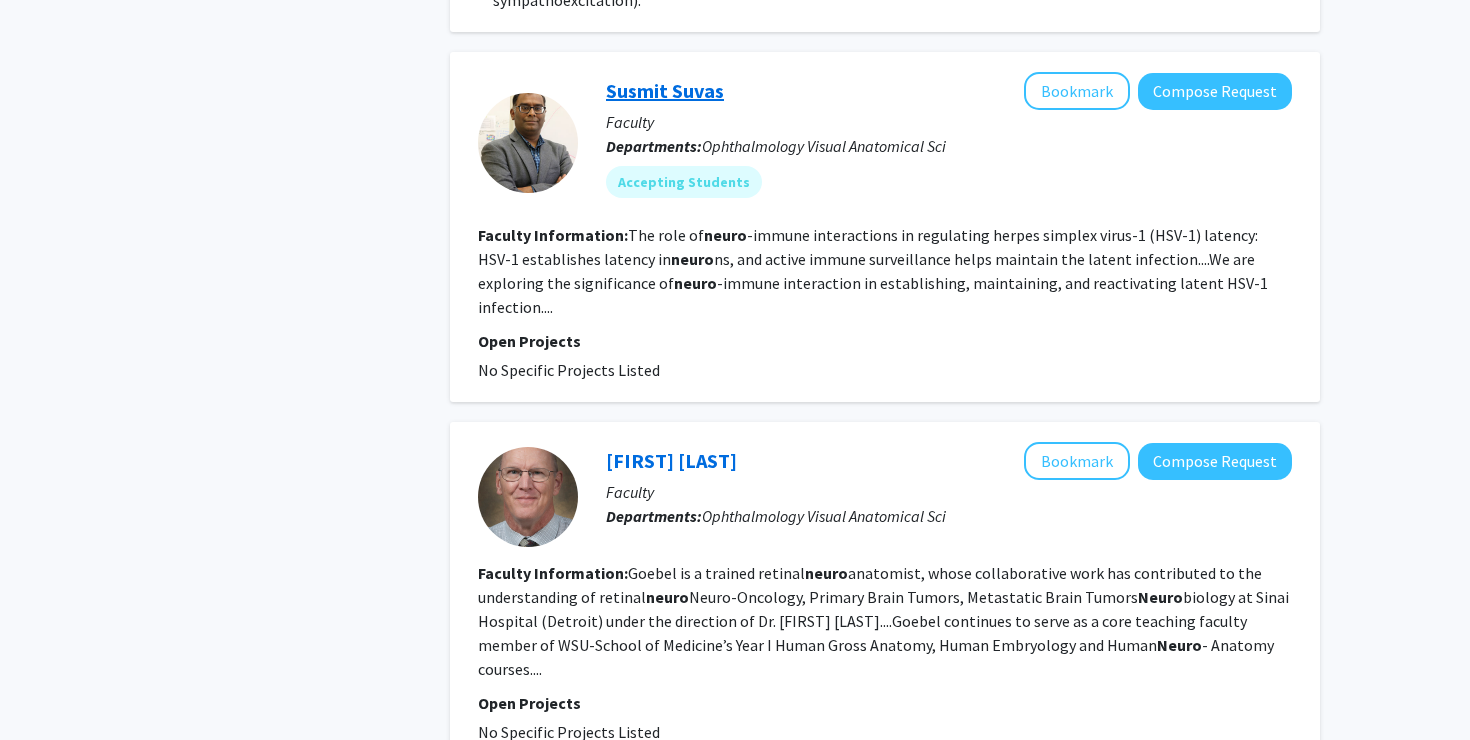click on "Susmit Suvas" 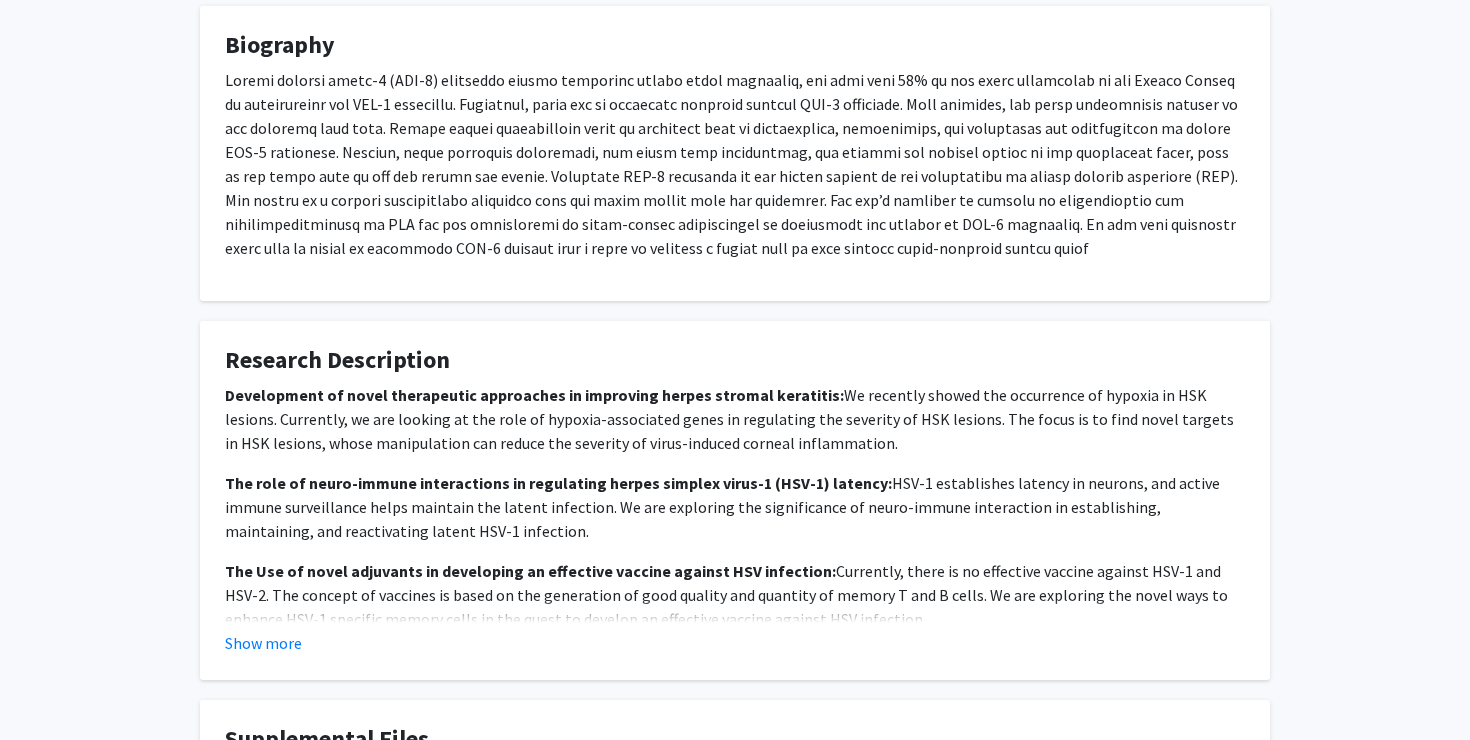 scroll, scrollTop: 0, scrollLeft: 0, axis: both 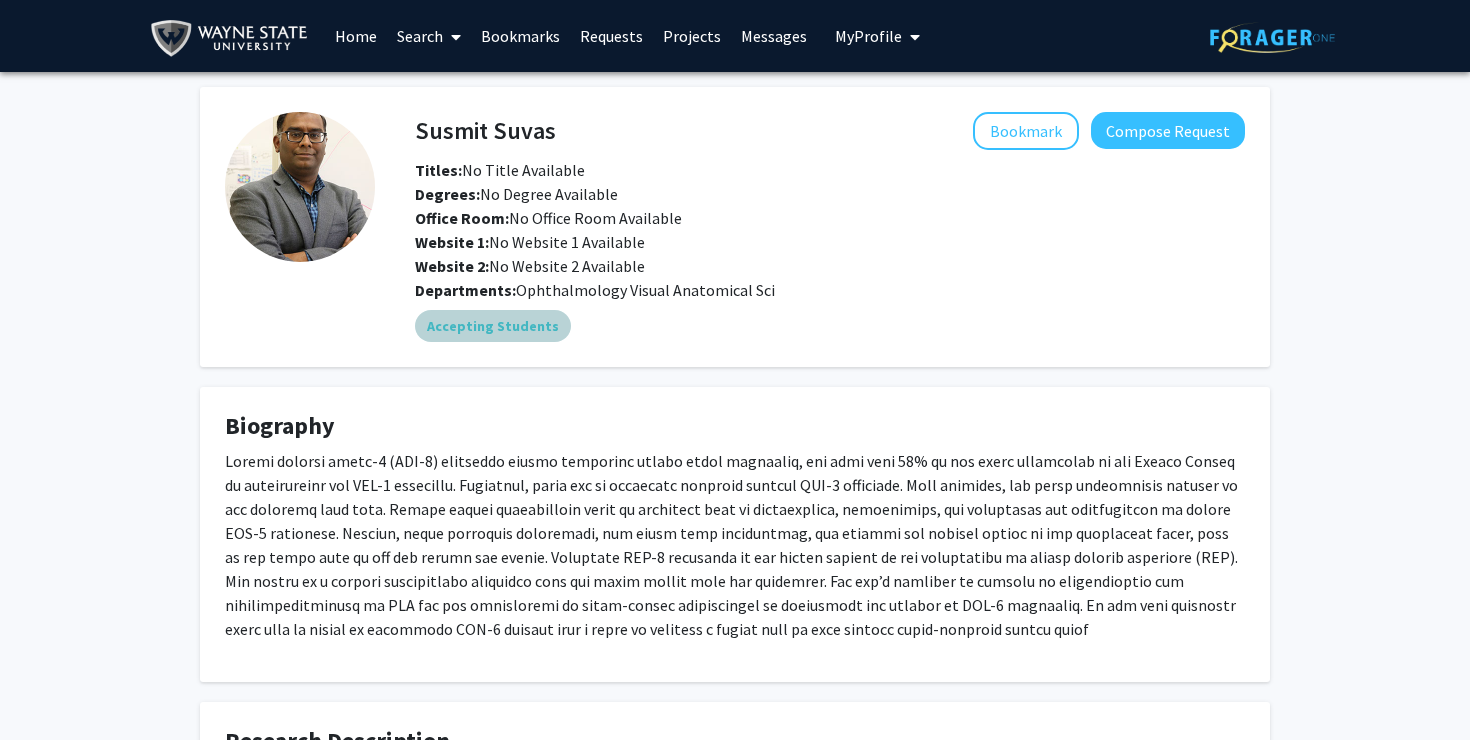 click on "Accepting Students" at bounding box center (493, 326) 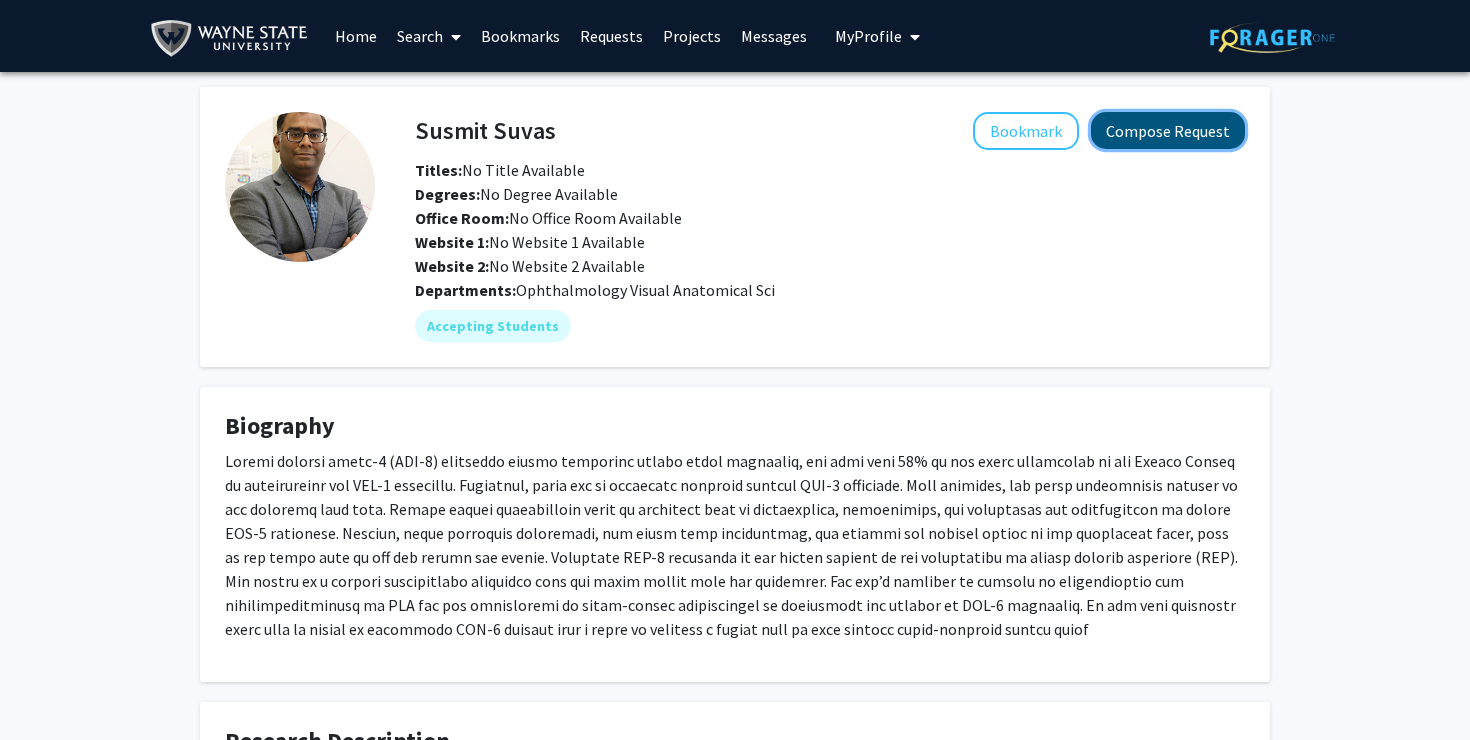 click on "Compose Request" 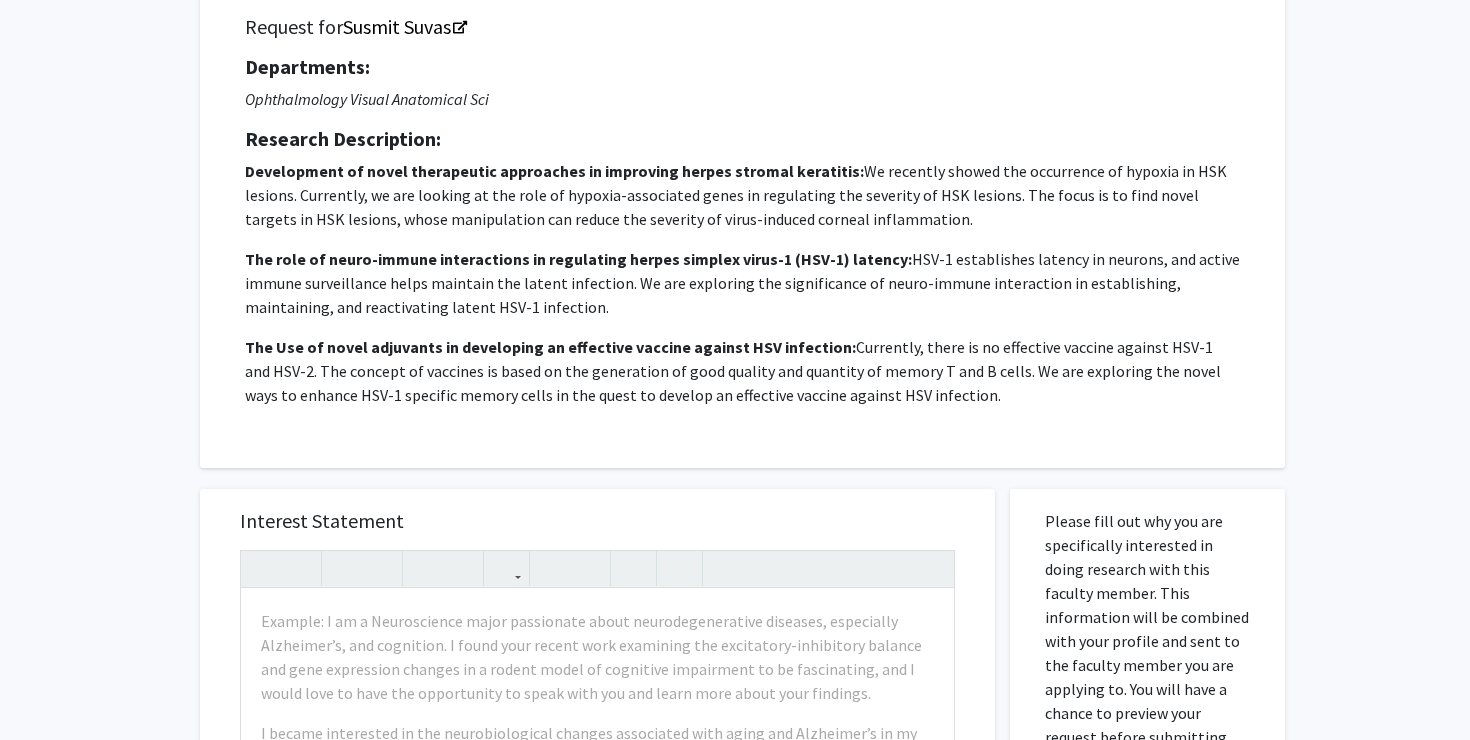 scroll, scrollTop: 545, scrollLeft: 0, axis: vertical 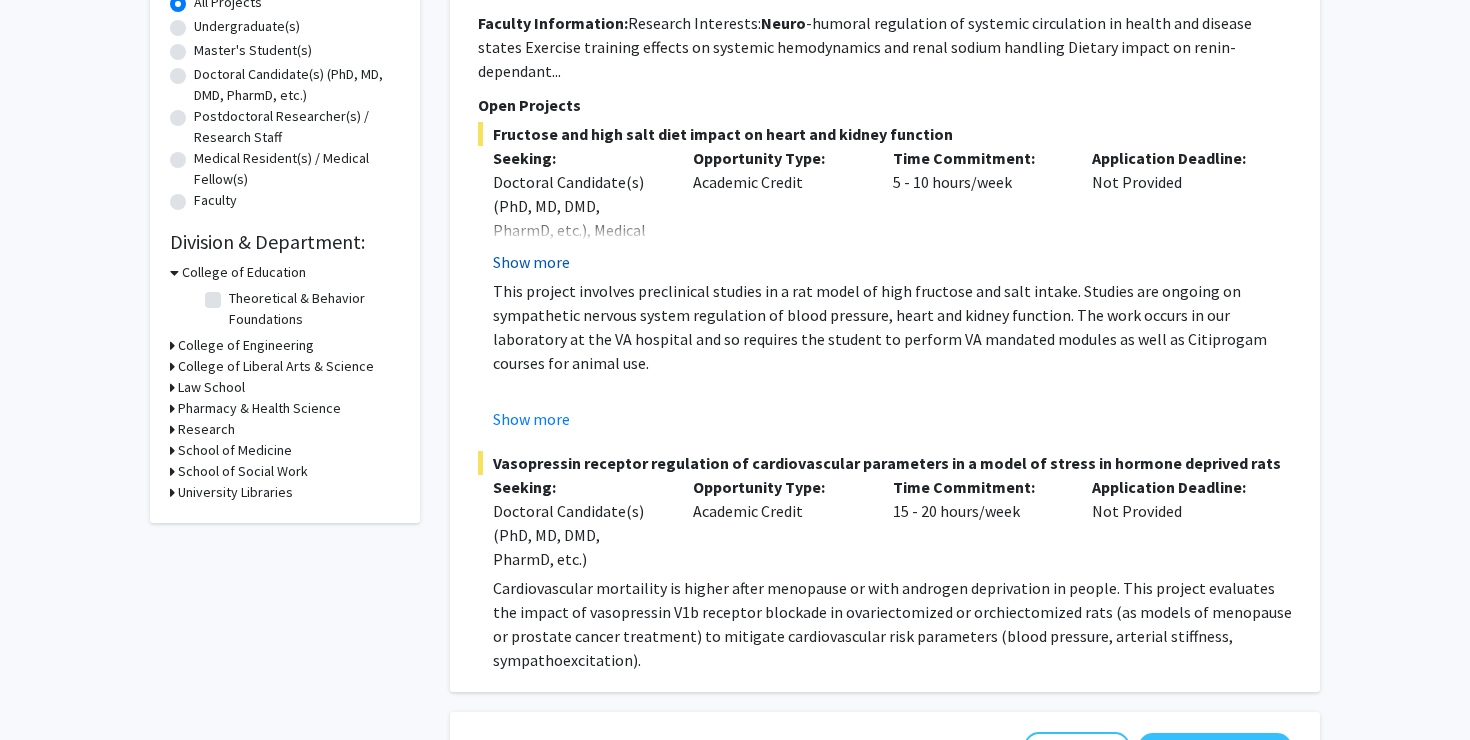 click on "Show more" 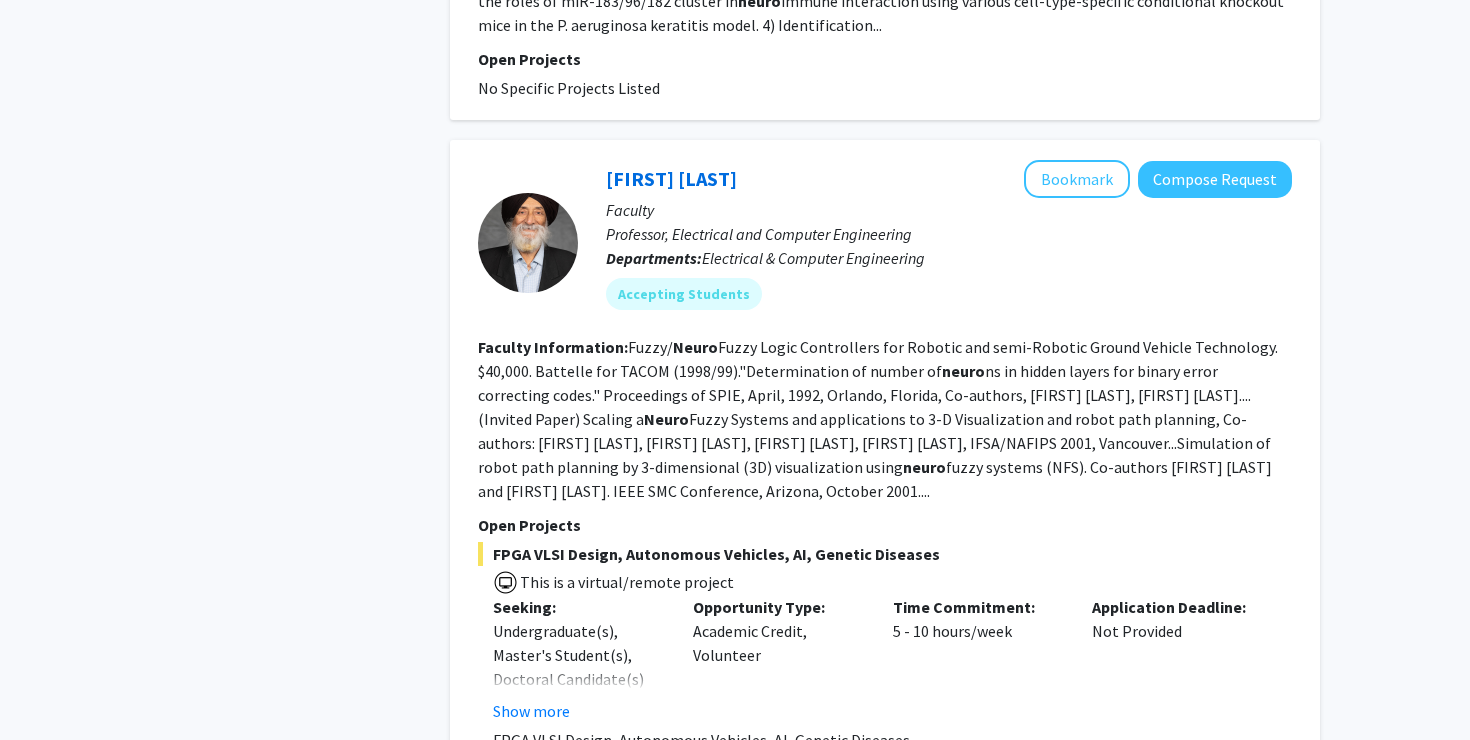 scroll, scrollTop: 3995, scrollLeft: 0, axis: vertical 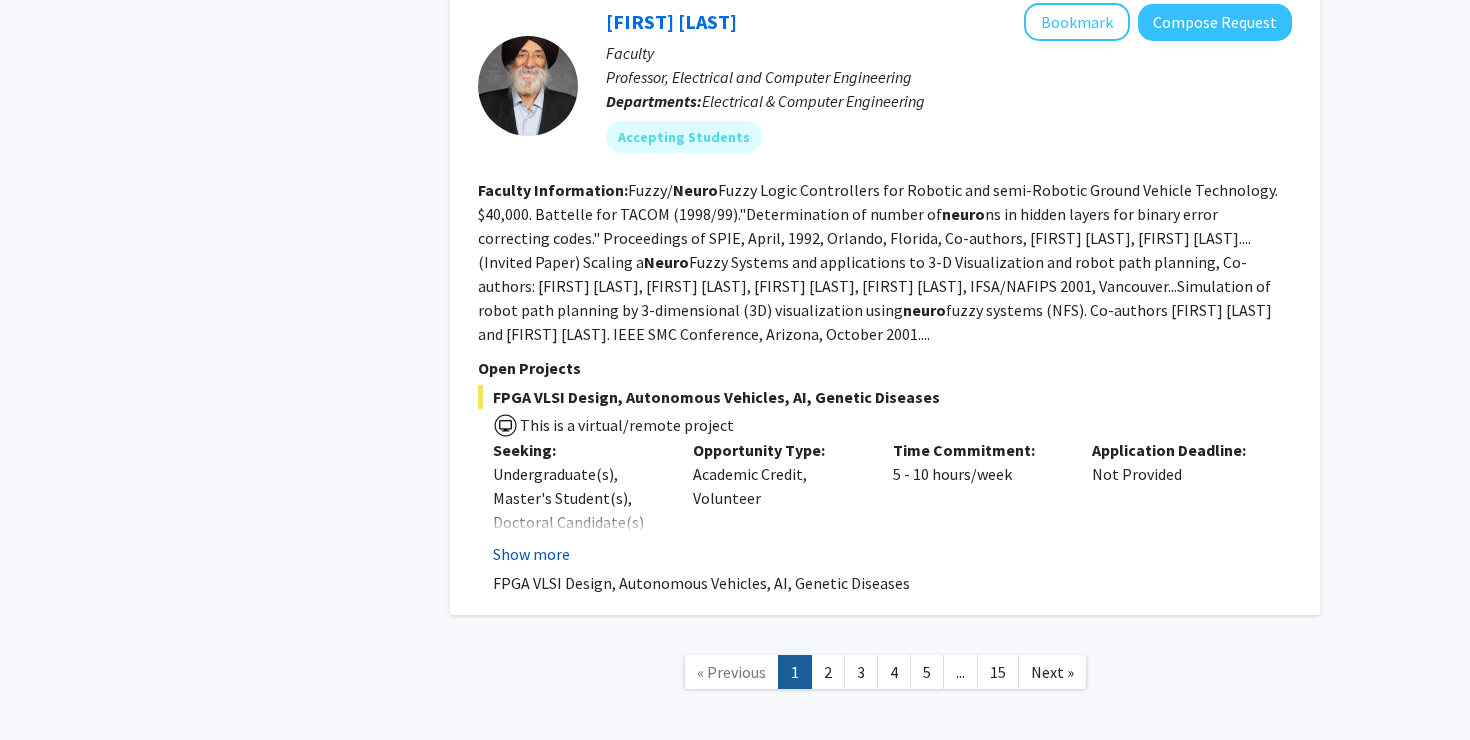 click on "Show more" 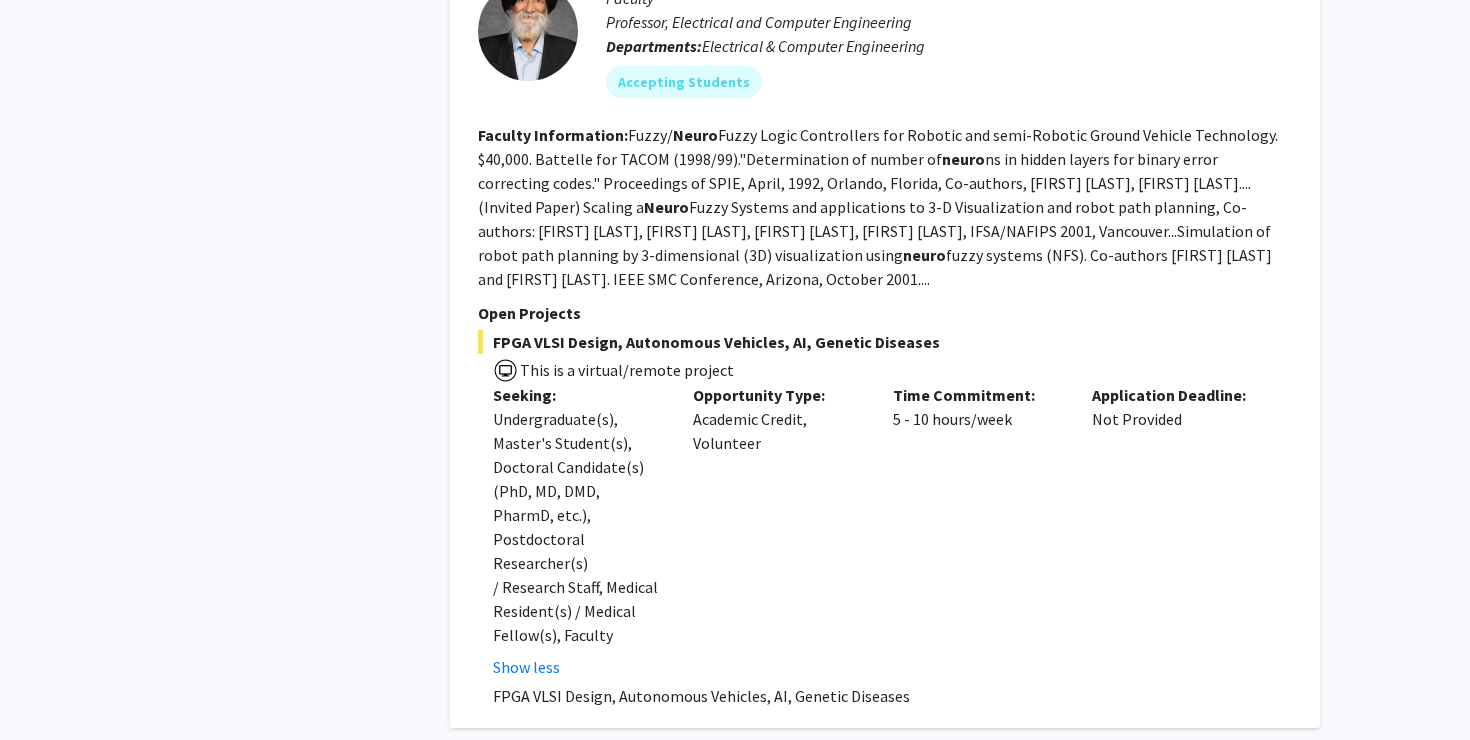 scroll, scrollTop: 4139, scrollLeft: 0, axis: vertical 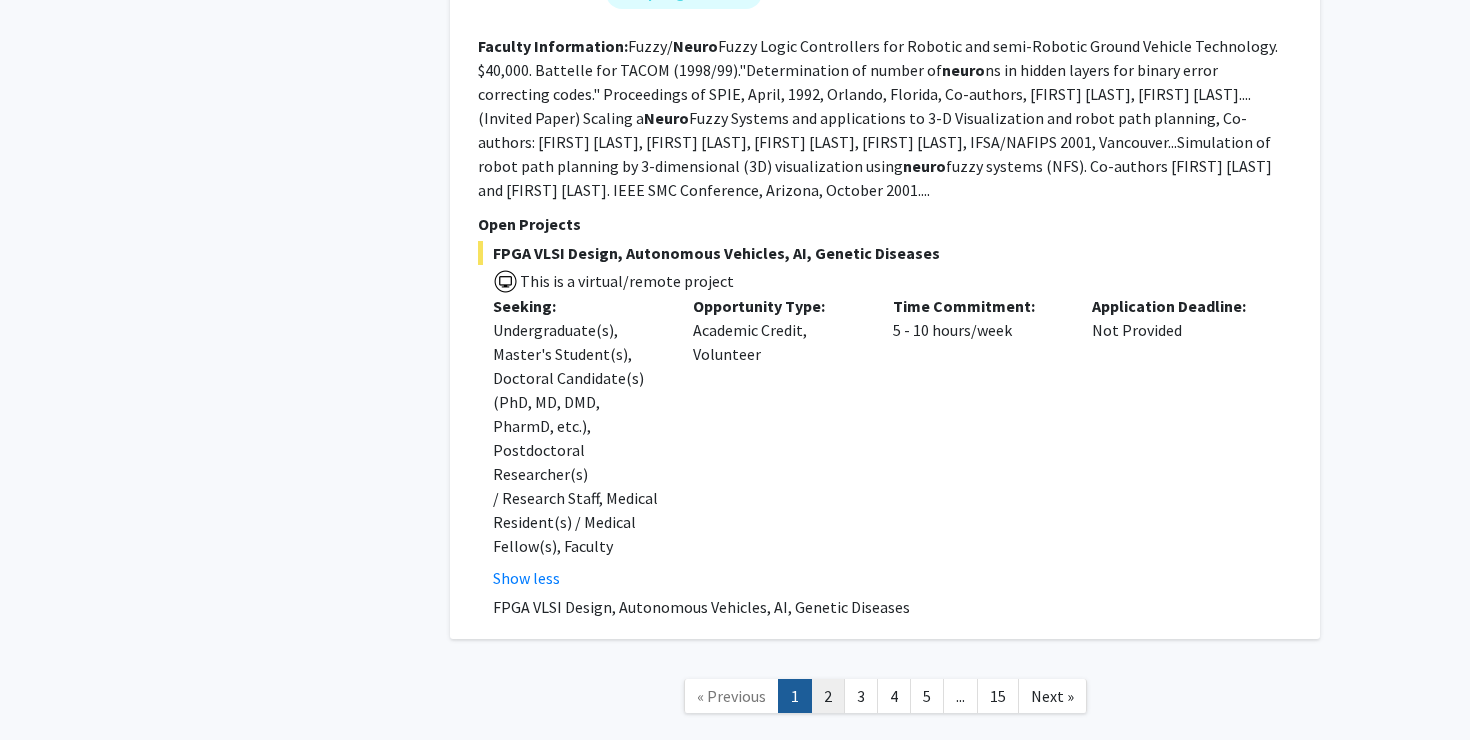 click on "2" 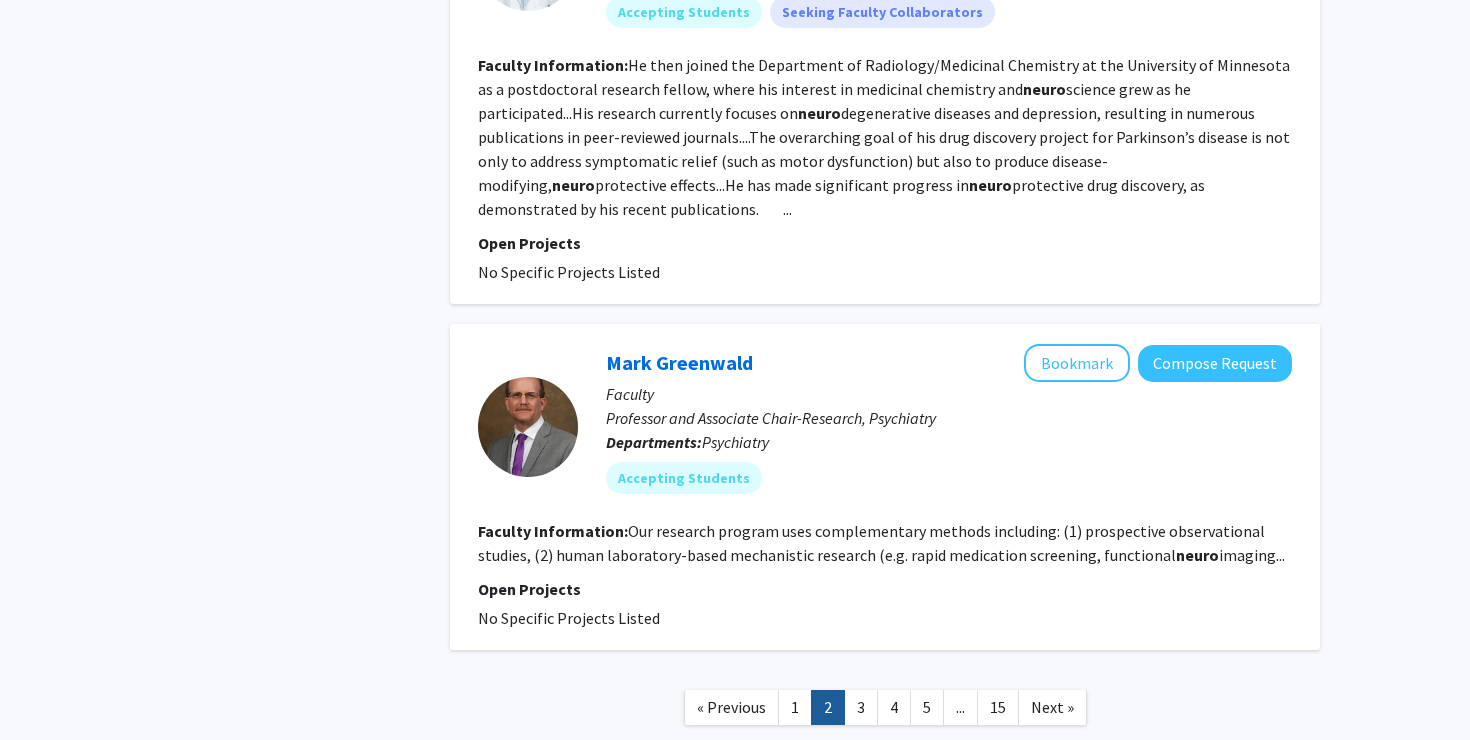 scroll, scrollTop: 4309, scrollLeft: 0, axis: vertical 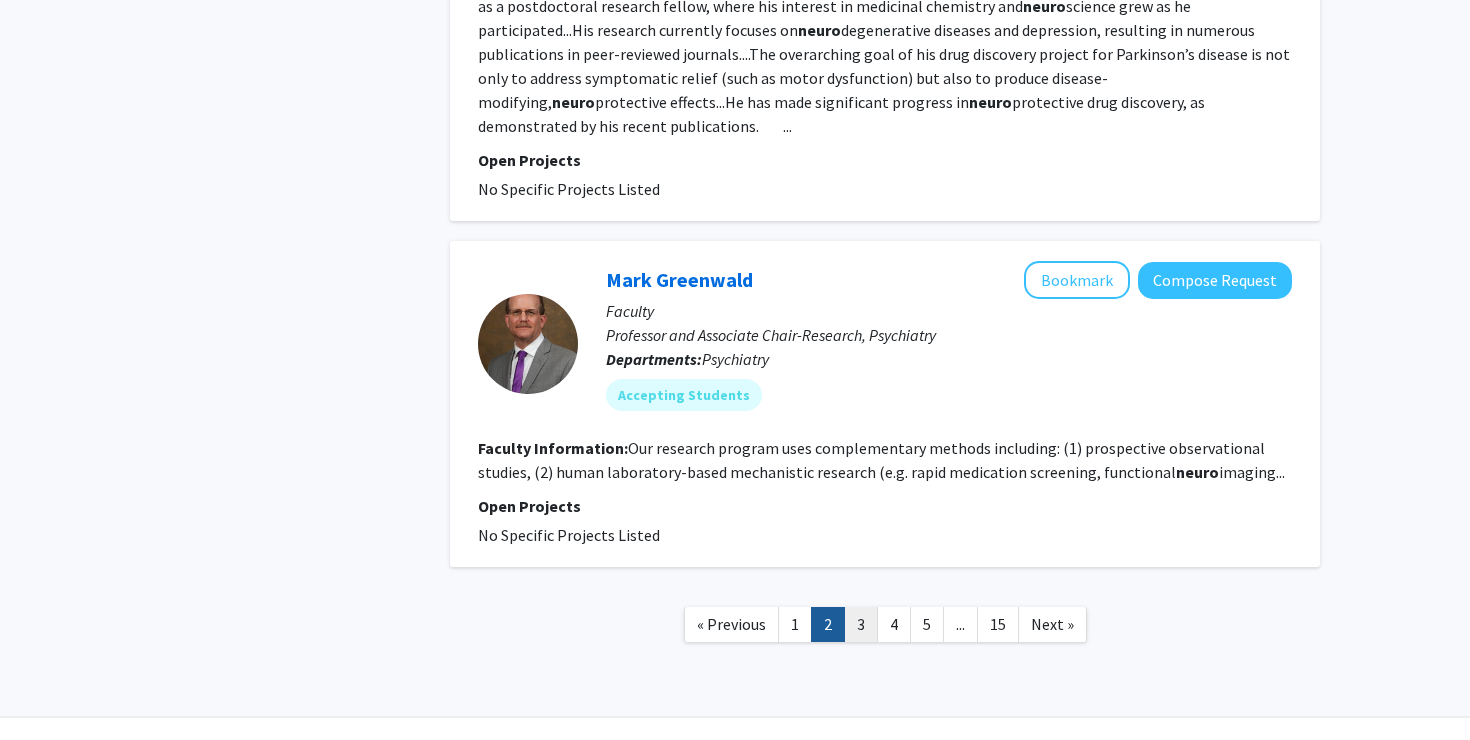 click on "3" 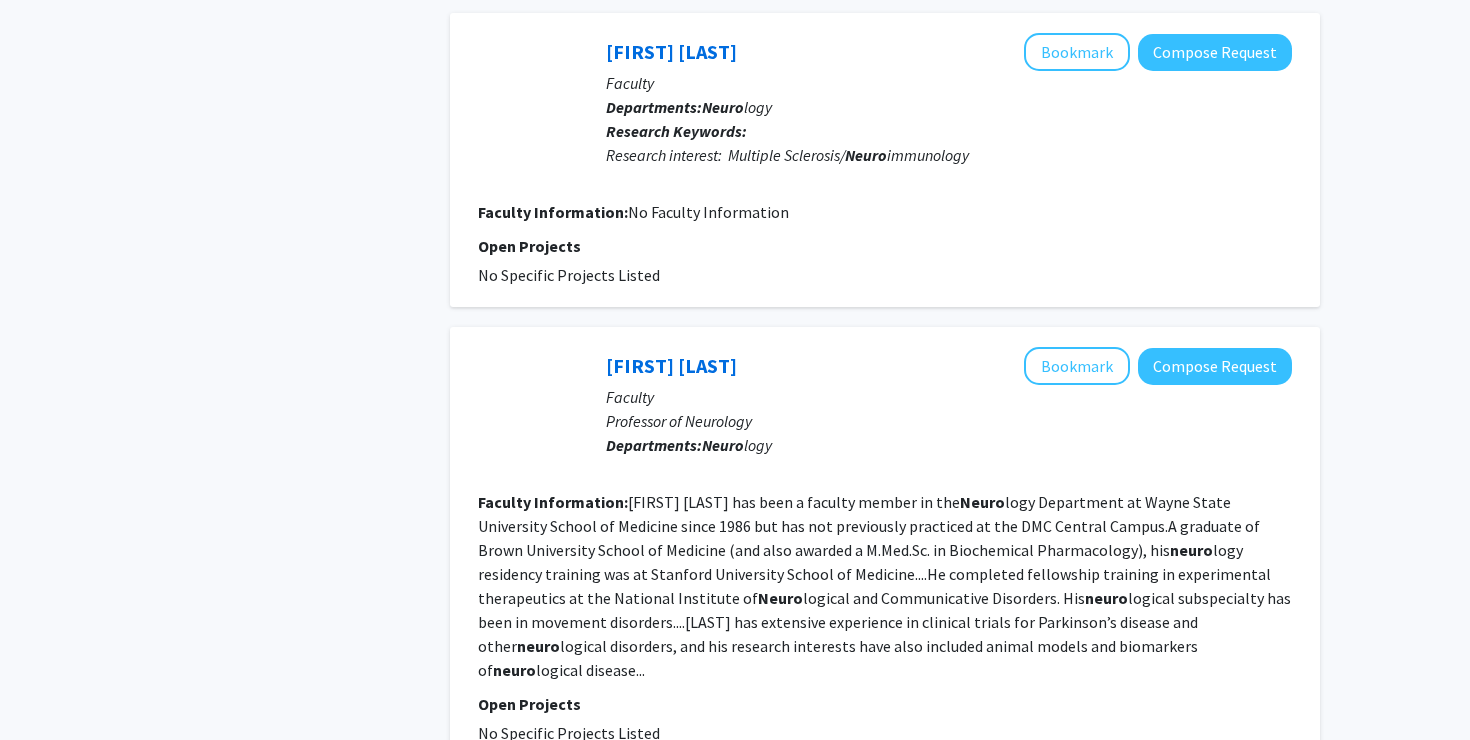 scroll, scrollTop: 2788, scrollLeft: 0, axis: vertical 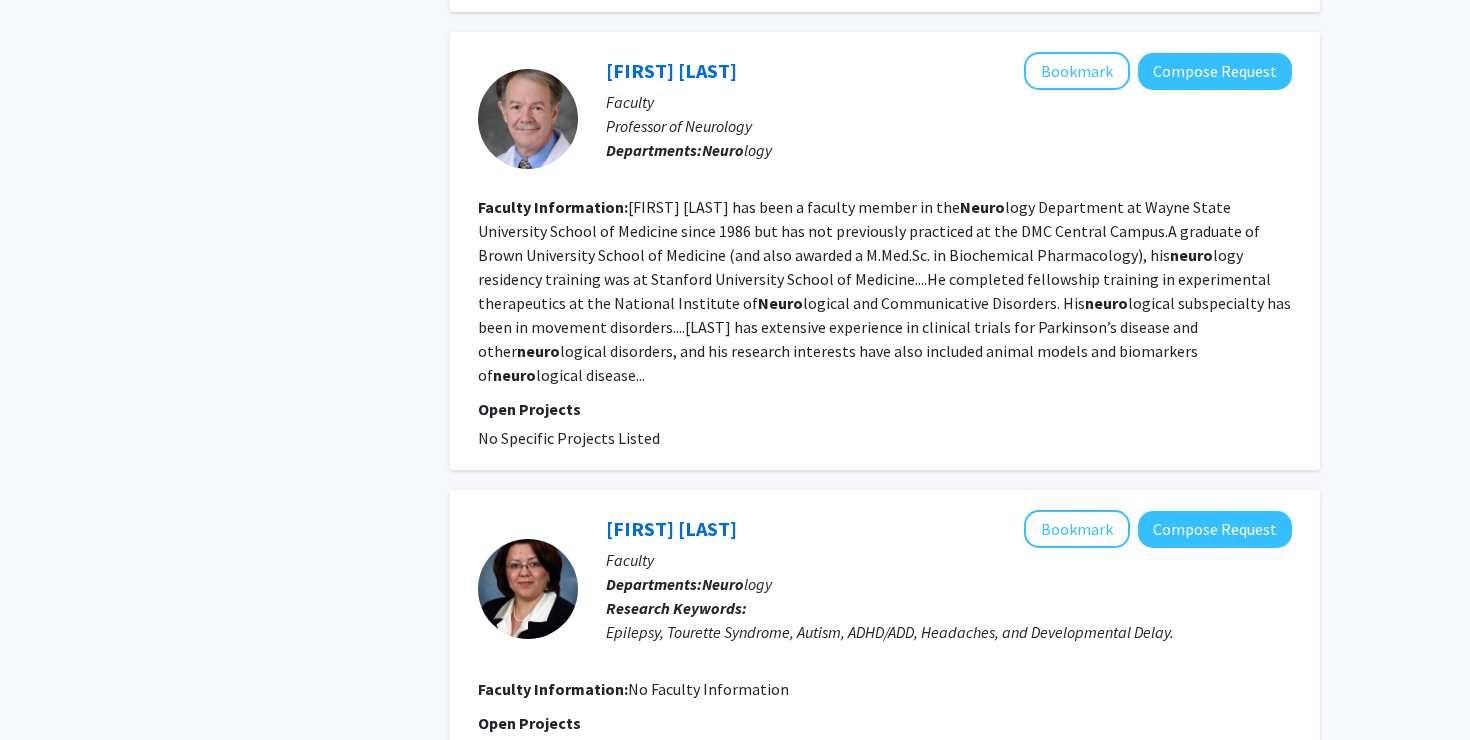 click on "[FIRST] [LAST] has been a faculty member in the  Neuro logy Department at Wayne State University School of Medicine since 1986 but has not previously practiced at the DMC Central Campus.A graduate of Brown University School of Medicine (and also awarded a M.Med.Sc. in Biochemical Pharmacology), his  neuro logy residency training was at Stanford University School of Medicine....He completed fellowship training in experimental therapeutics at the National Institute of  Neuro logical and Communicative Disorders. His  neuro logical subspecialty has been in movement disorders....LeWitt has extensive experience in clinical trials for Parkinson’s disease and other  neuro logical disorders, and his research interests have also included animal models and biomarkers of  neuro logical disease..." 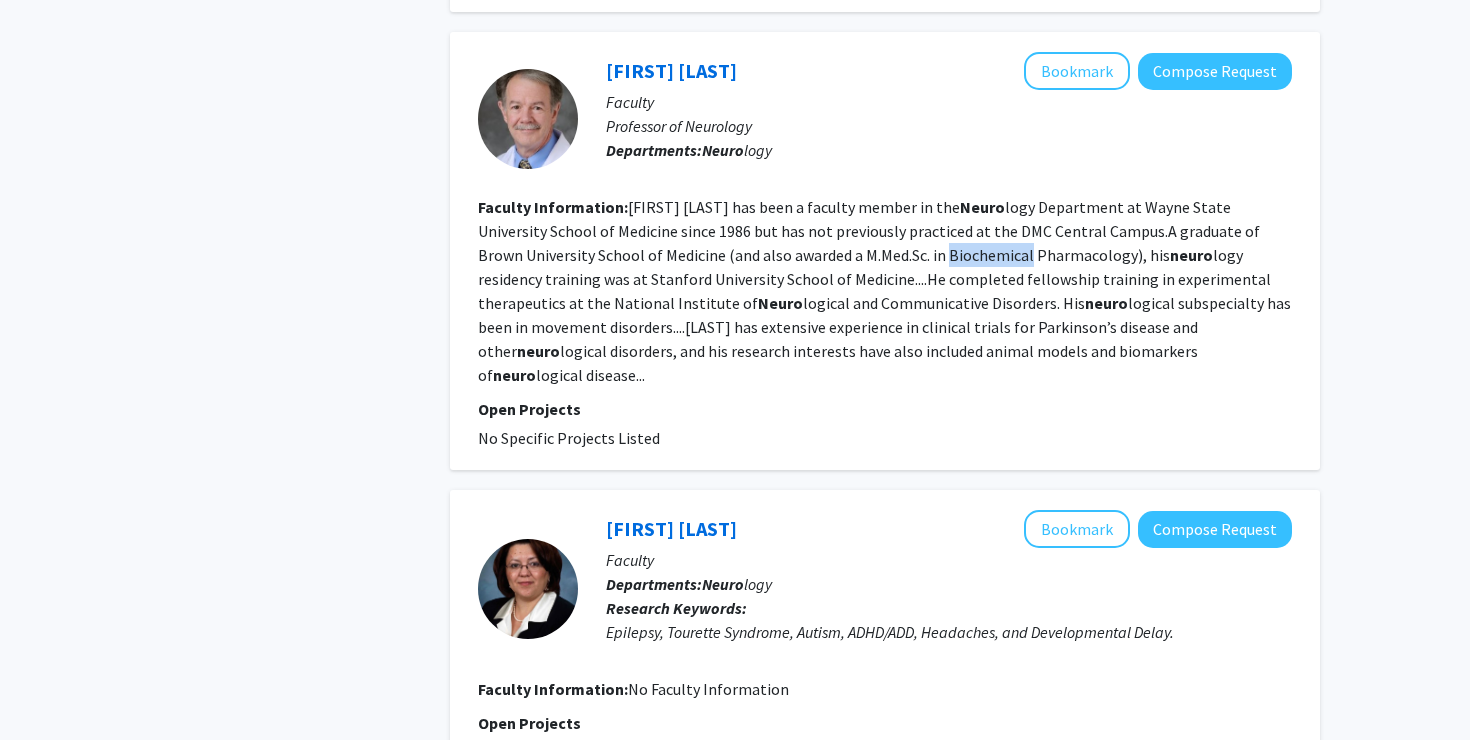 click on "[FIRST] [LAST] has been a faculty member in the  Neuro logy Department at Wayne State University School of Medicine since 1986 but has not previously practiced at the DMC Central Campus.A graduate of Brown University School of Medicine (and also awarded a M.Med.Sc. in Biochemical Pharmacology), his  neuro logy residency training was at Stanford University School of Medicine....He completed fellowship training in experimental therapeutics at the National Institute of  Neuro logical and Communicative Disorders. His  neuro logical subspecialty has been in movement disorders....LeWitt has extensive experience in clinical trials for Parkinson’s disease and other  neuro logical disorders, and his research interests have also included animal models and biomarkers of  neuro logical disease..." 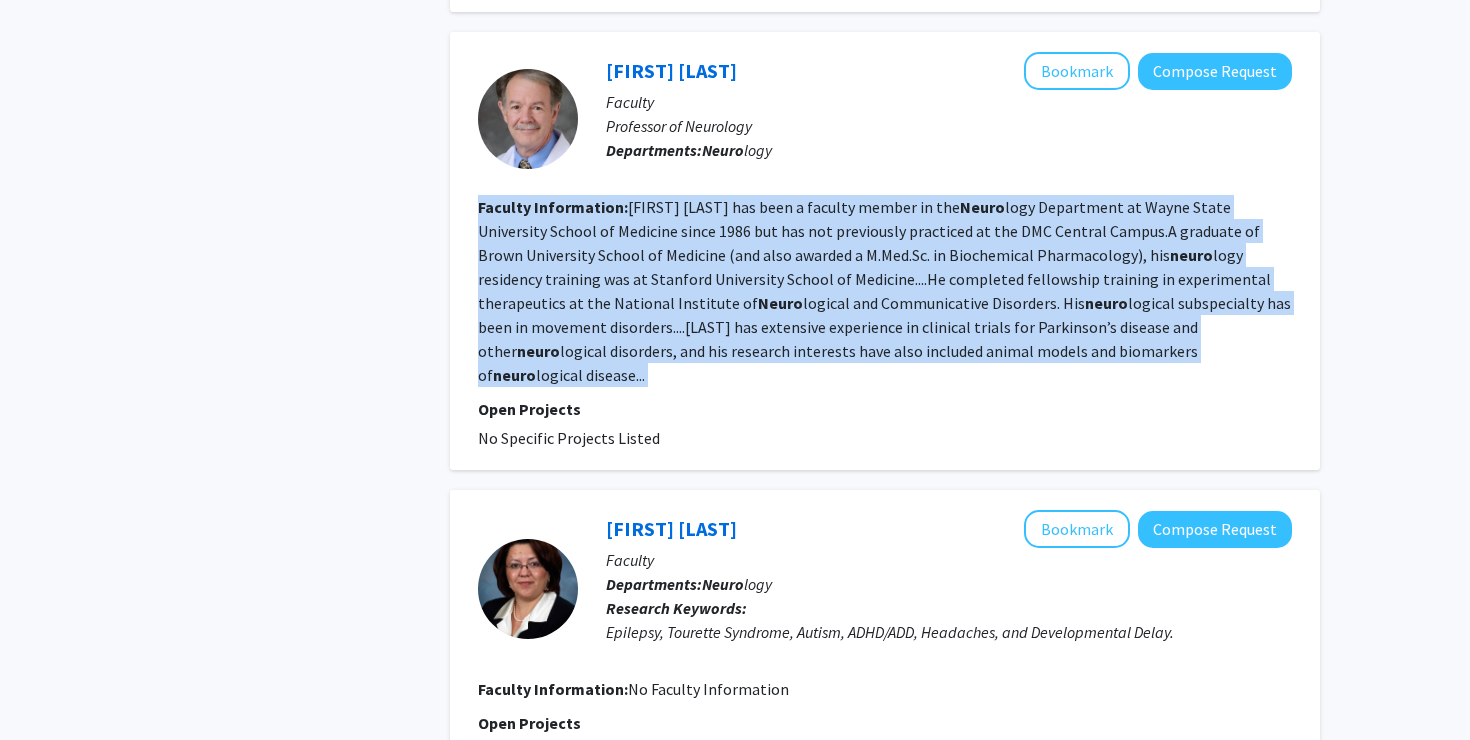 click on "[FIRST] [LAST] has been a faculty member in the  Neuro logy Department at Wayne State University School of Medicine since 1986 but has not previously practiced at the DMC Central Campus.A graduate of Brown University School of Medicine (and also awarded a M.Med.Sc. in Biochemical Pharmacology), his  neuro logy residency training was at Stanford University School of Medicine....He completed fellowship training in experimental therapeutics at the National Institute of  Neuro logical and Communicative Disorders. His  neuro logical subspecialty has been in movement disorders....LeWitt has extensive experience in clinical trials for Parkinson’s disease and other  neuro logical disorders, and his research interests have also included animal models and biomarkers of  neuro logical disease..." 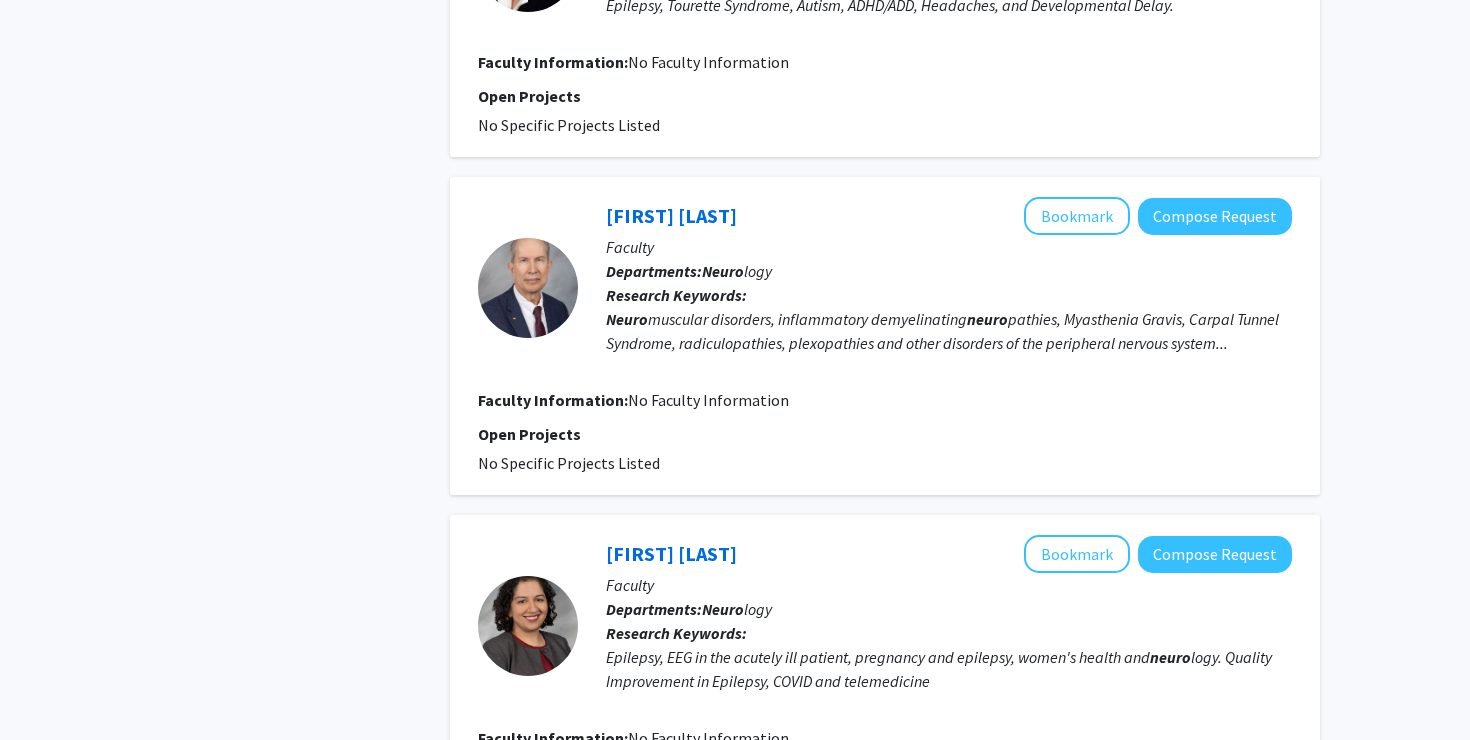 scroll, scrollTop: 3947, scrollLeft: 0, axis: vertical 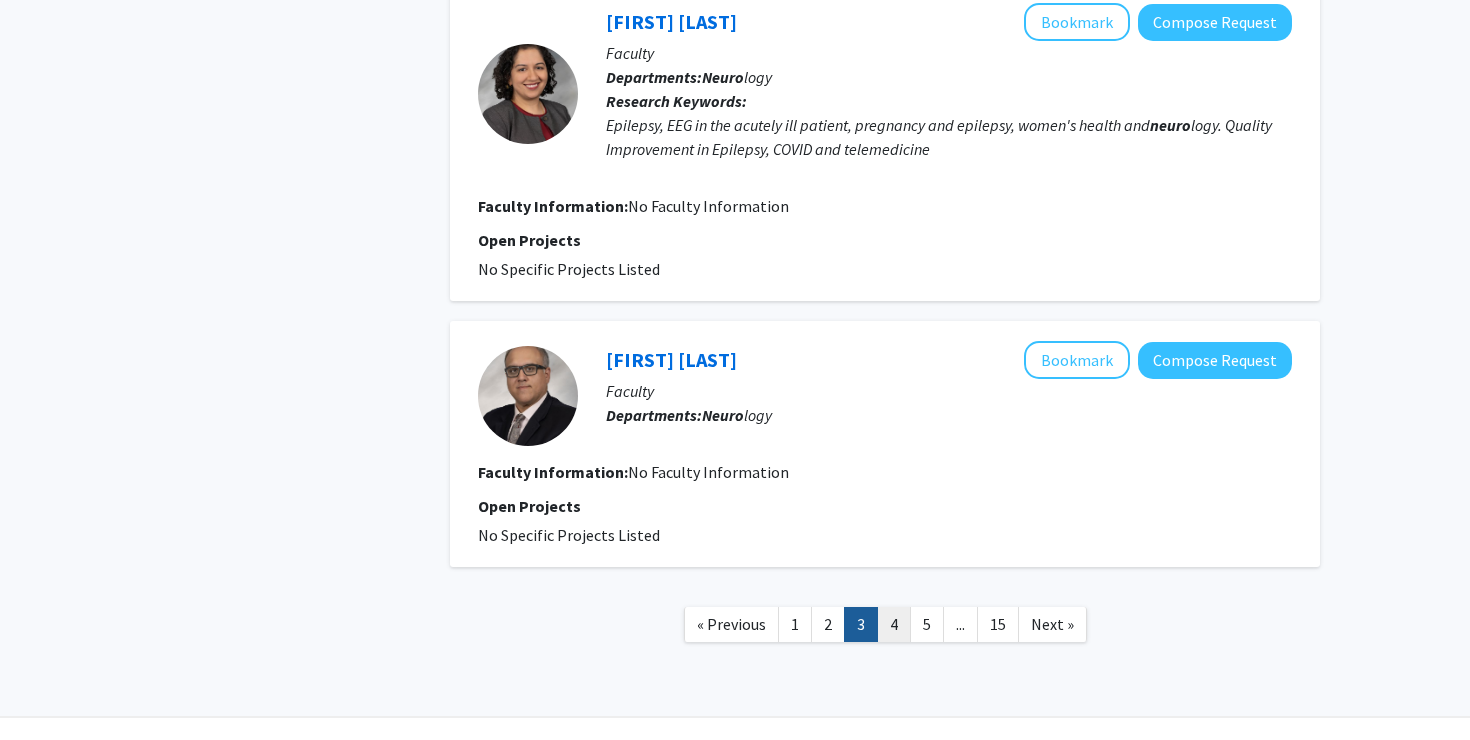 click on "4" 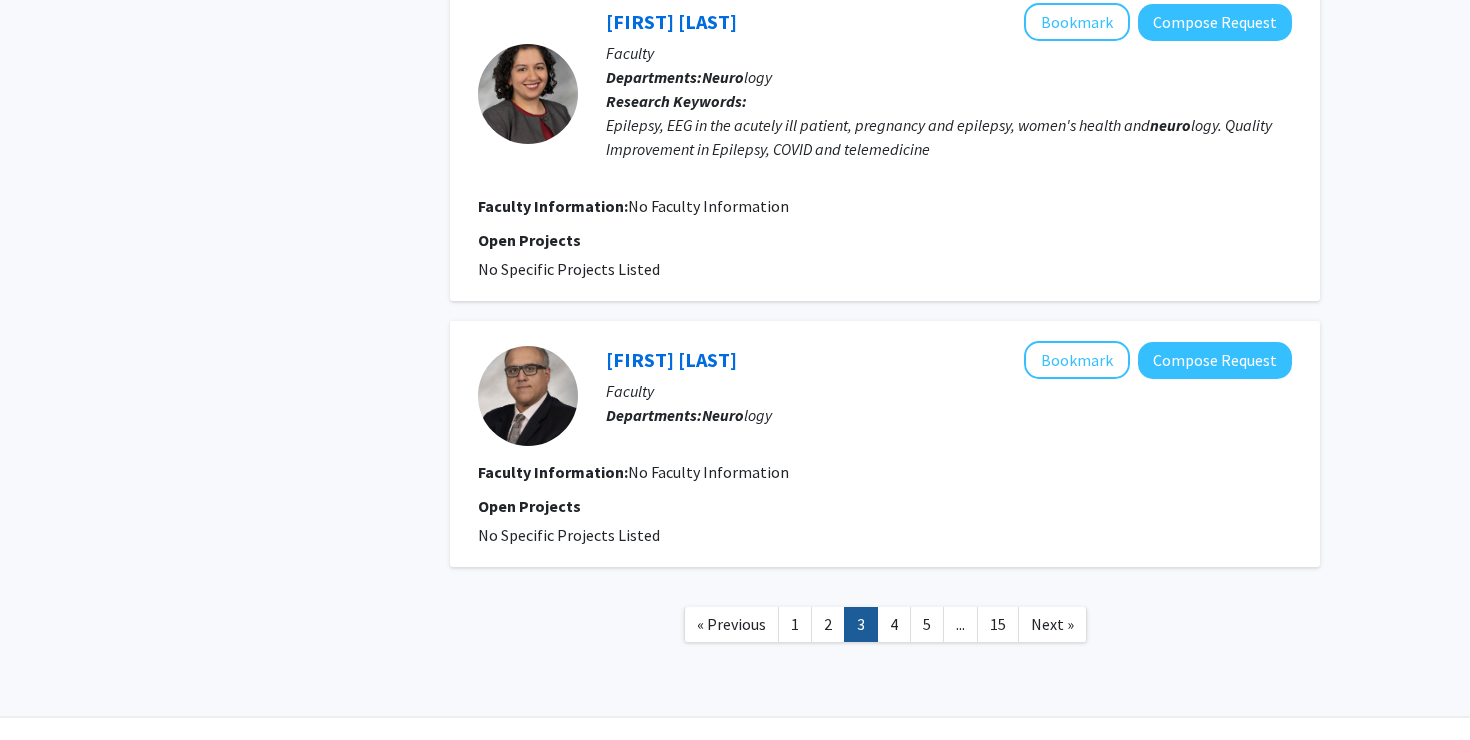 scroll, scrollTop: 0, scrollLeft: 0, axis: both 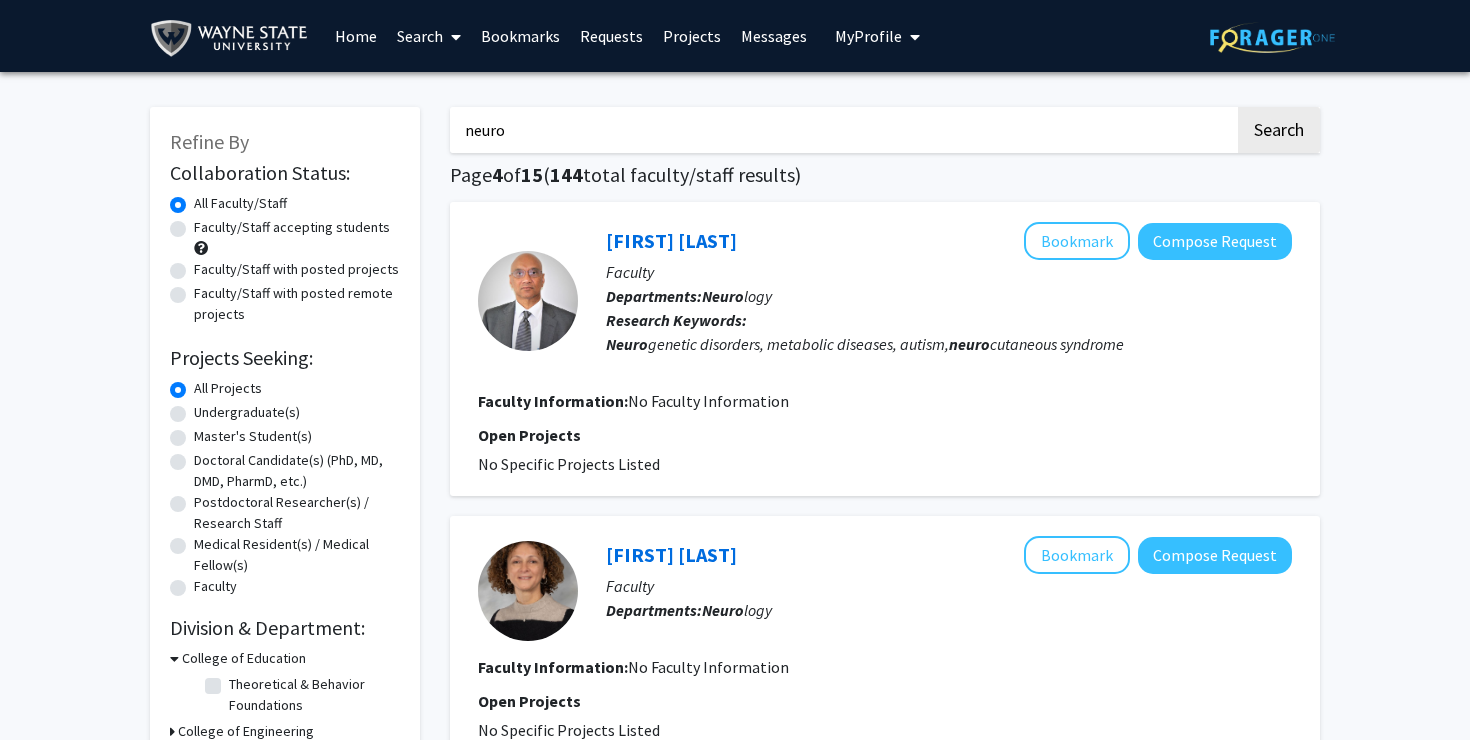 click on "Faculty/Staff accepting students" 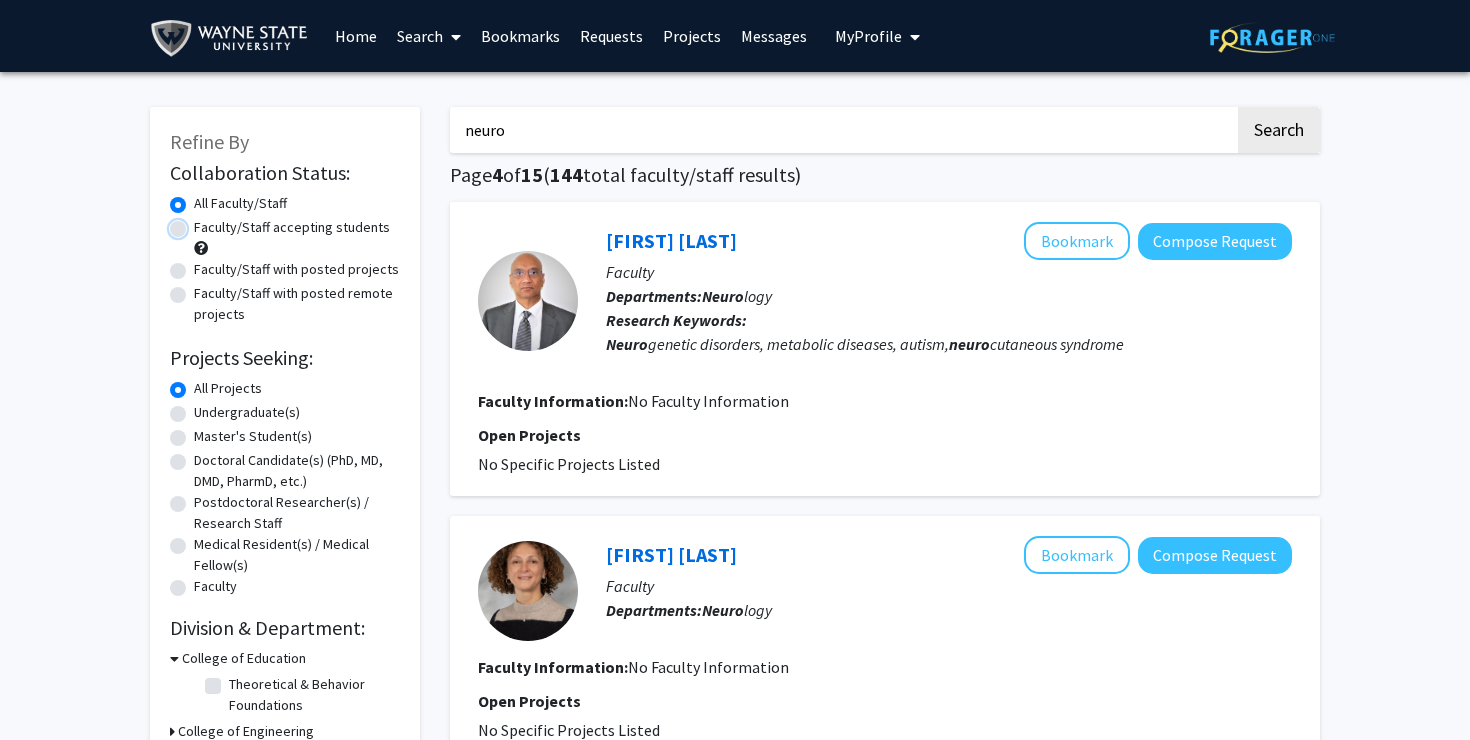 click on "Faculty/Staff accepting students" at bounding box center [200, 223] 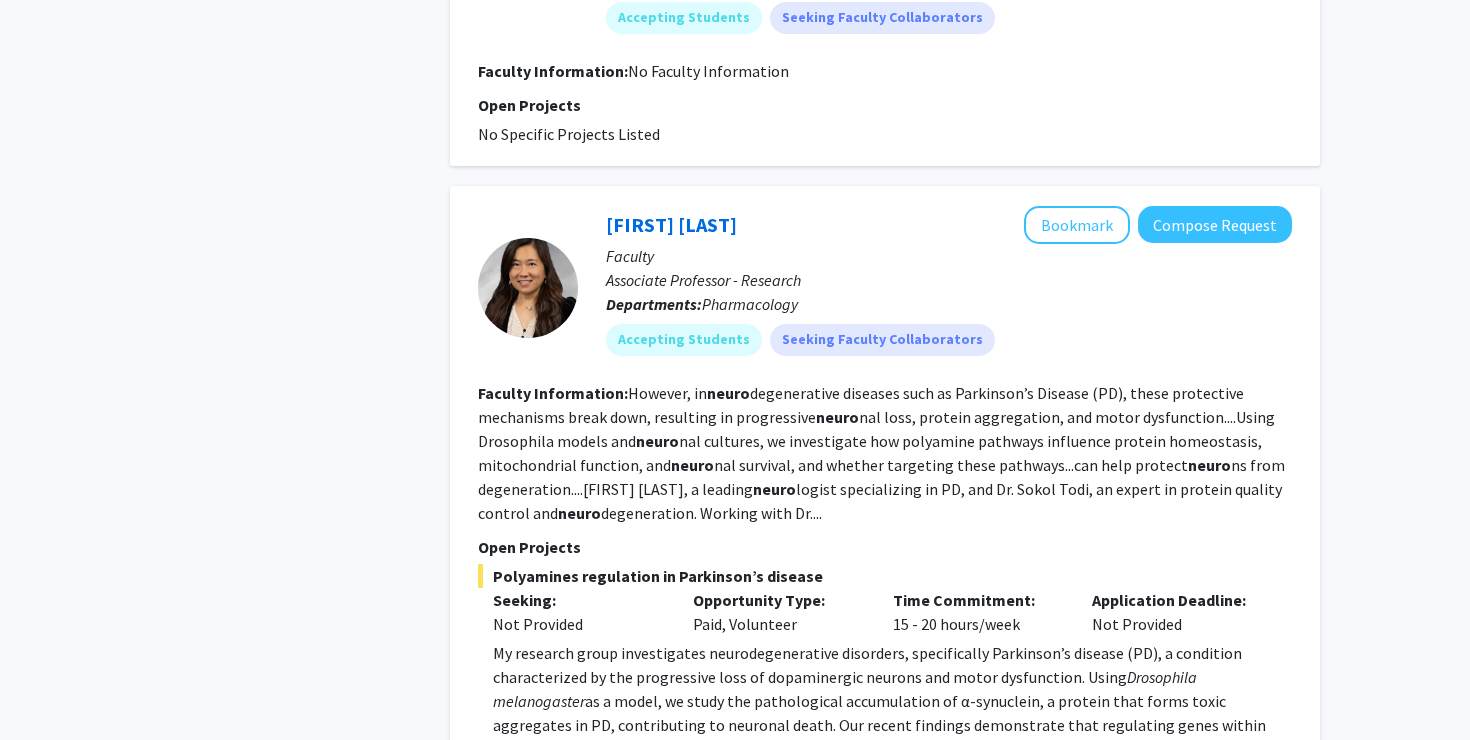 scroll, scrollTop: 2756, scrollLeft: 0, axis: vertical 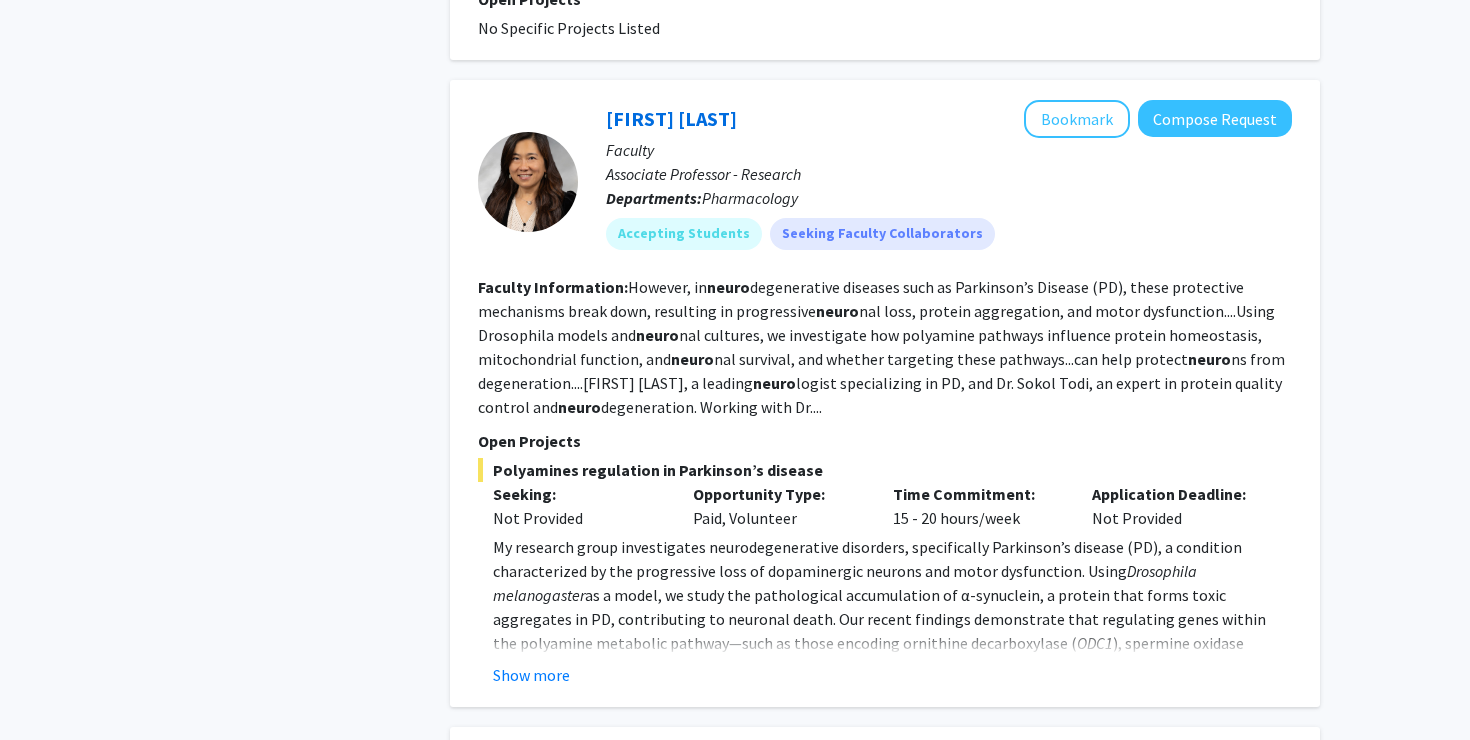 click on "Not Provided" 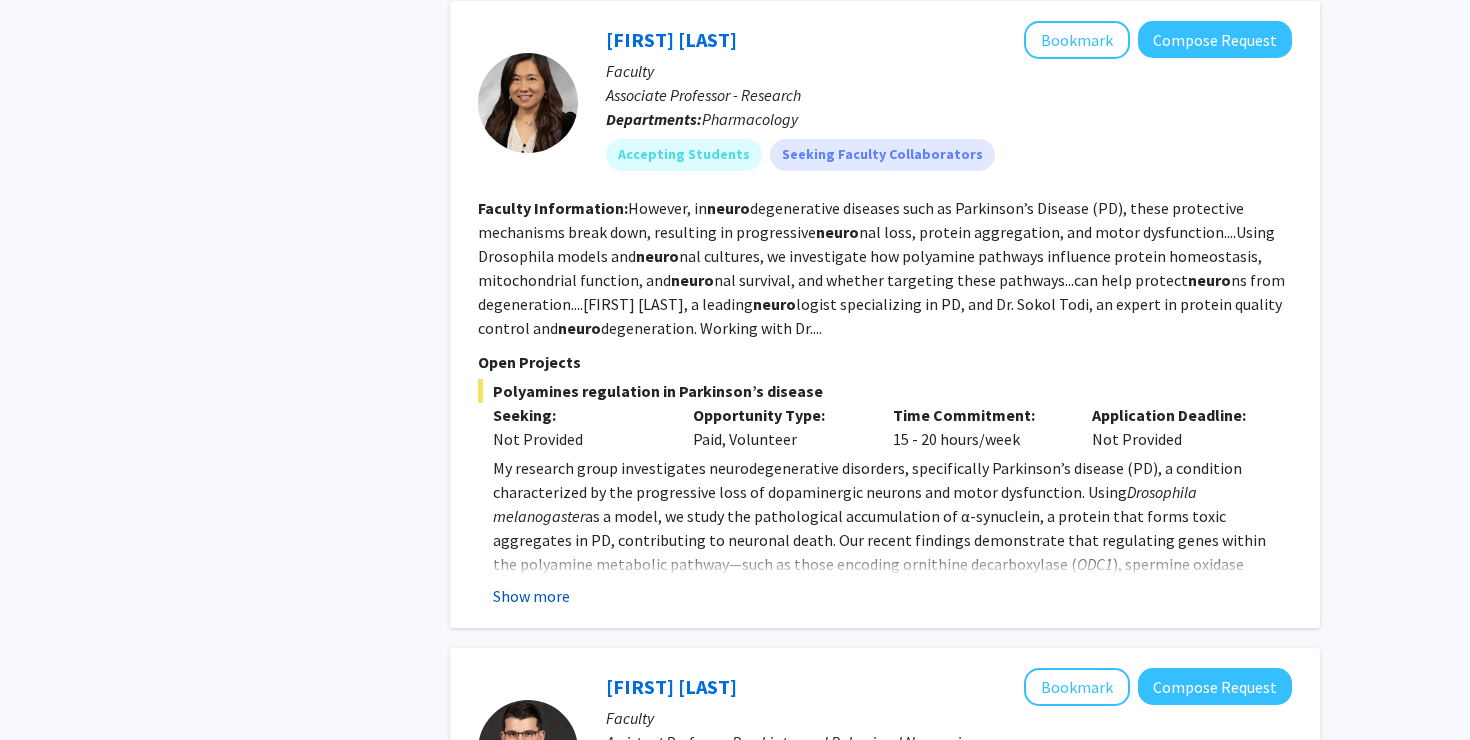 click on "Show more" 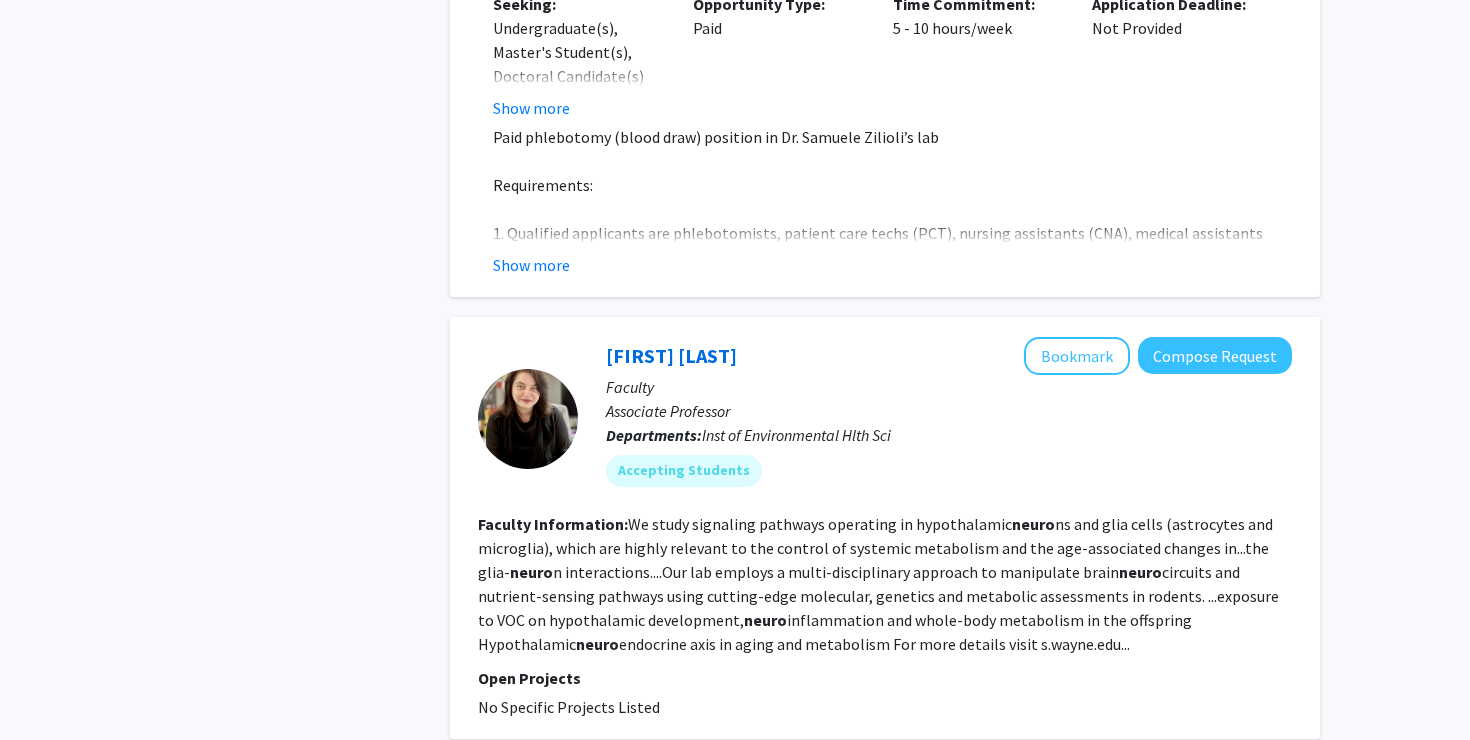 scroll, scrollTop: 5175, scrollLeft: 0, axis: vertical 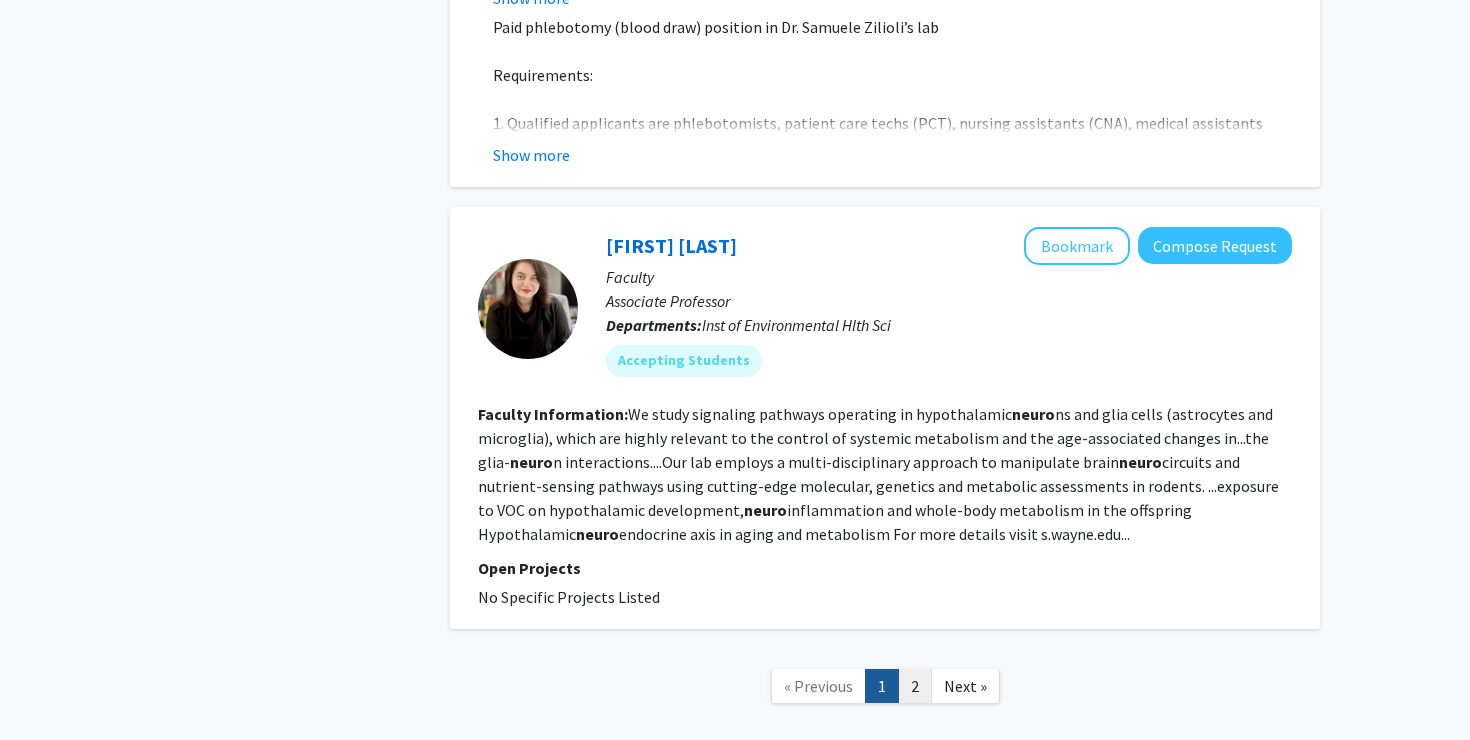 click on "2" 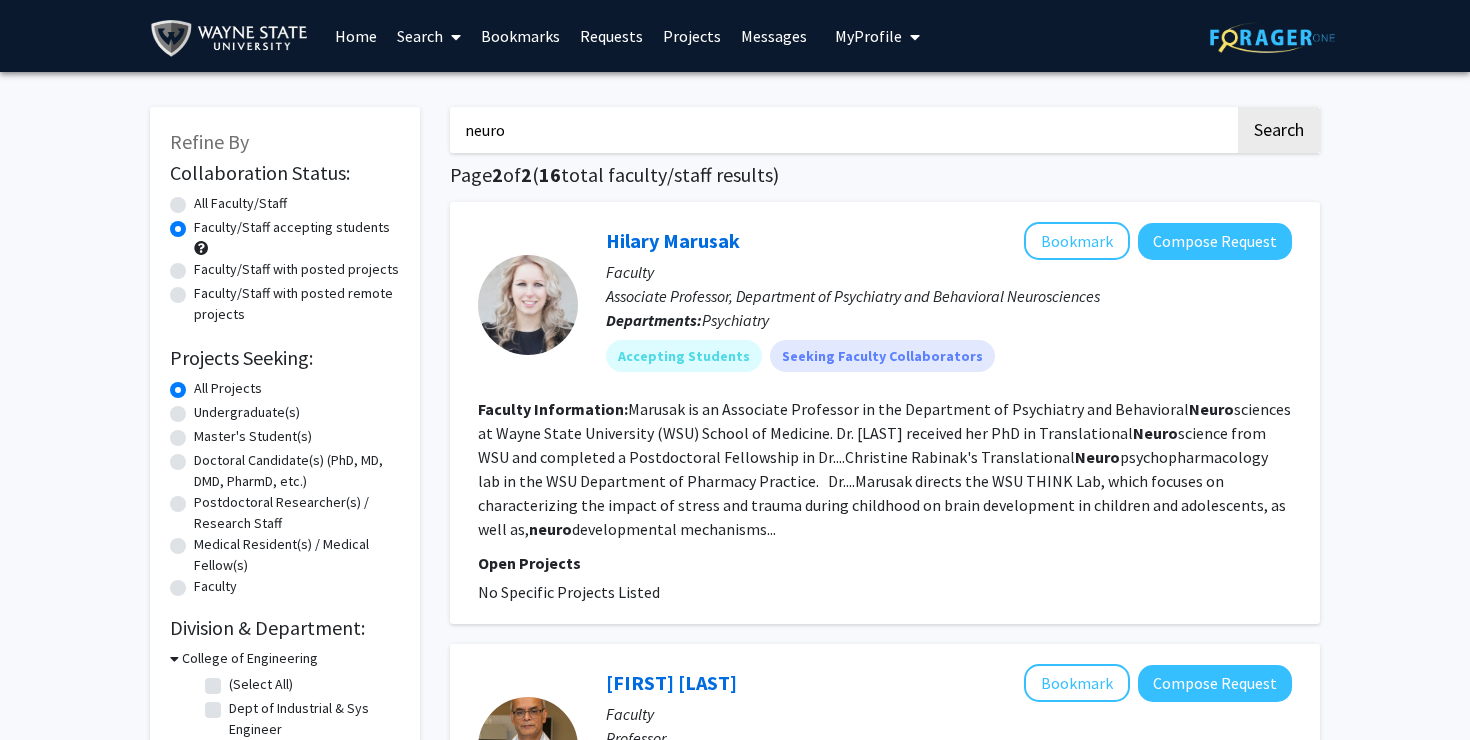 click on "Faculty Information:  Marusak is an Associate Professor in the Department of Psychiatry and Behavioral  Neuro sciences at Wayne State University (WSU) School of Medicine. Dr.Marusak received her PhD in Translational  Neuro science from WSU and completed a Postdoctoral Fellowship in Dr....Christine Rabinak's Translational  Neuro psychopharmacology lab in the WSU Department of Pharmacy Practice.     Dr....Marusak directs the WSU THINK Lab, which focuses on characterizing the impact of stress and trauma during childhood on brain development in children and adolescents, as well as,  neuro developmental mechanisms..." 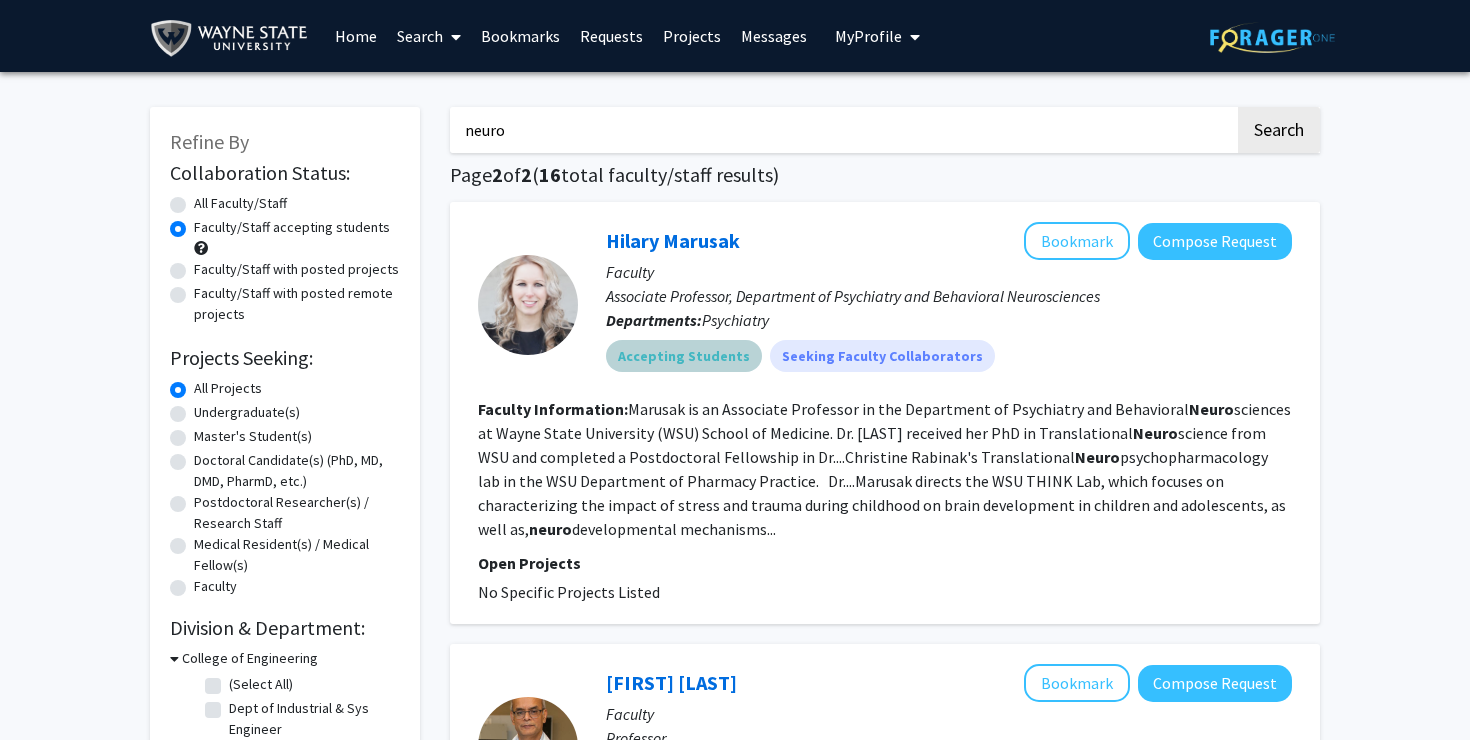 click on "Accepting Students" at bounding box center (684, 356) 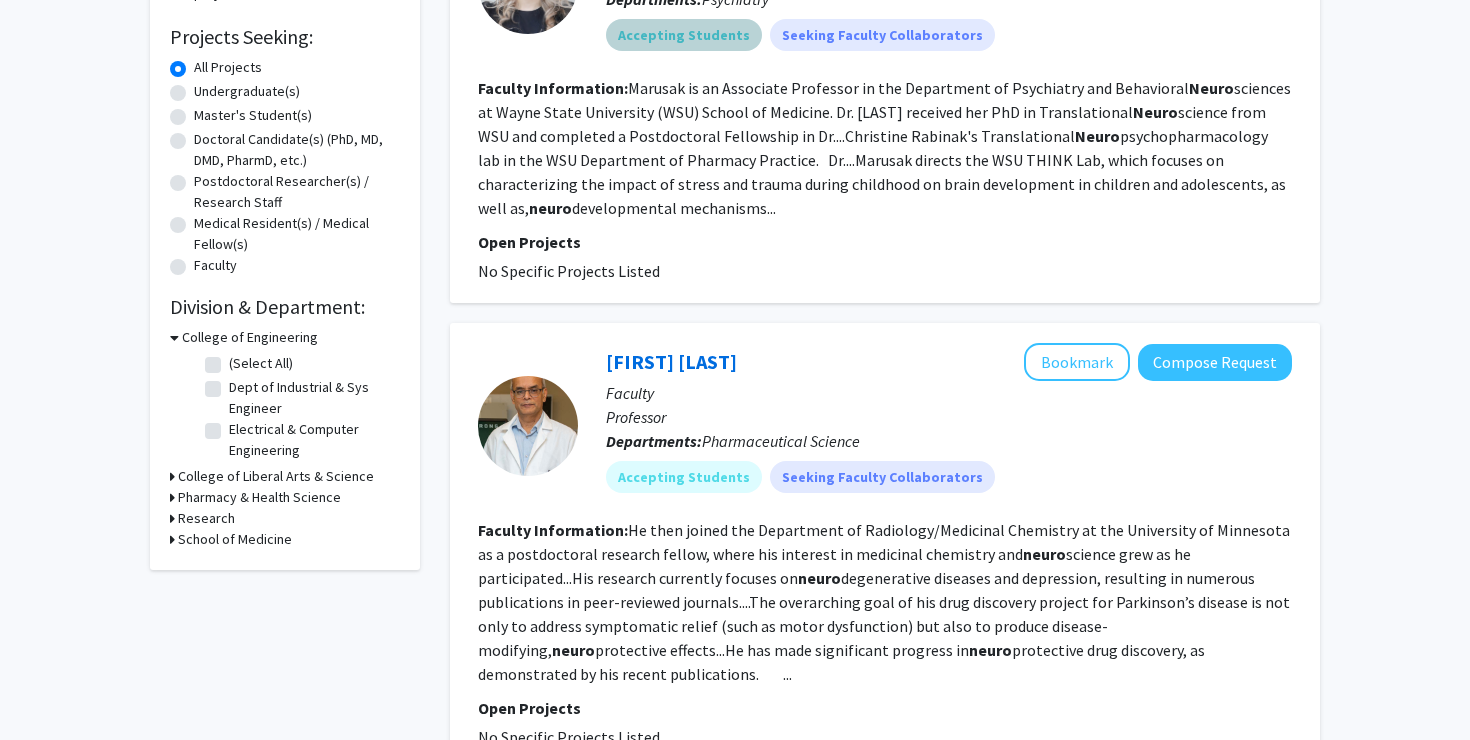 scroll, scrollTop: 533, scrollLeft: 0, axis: vertical 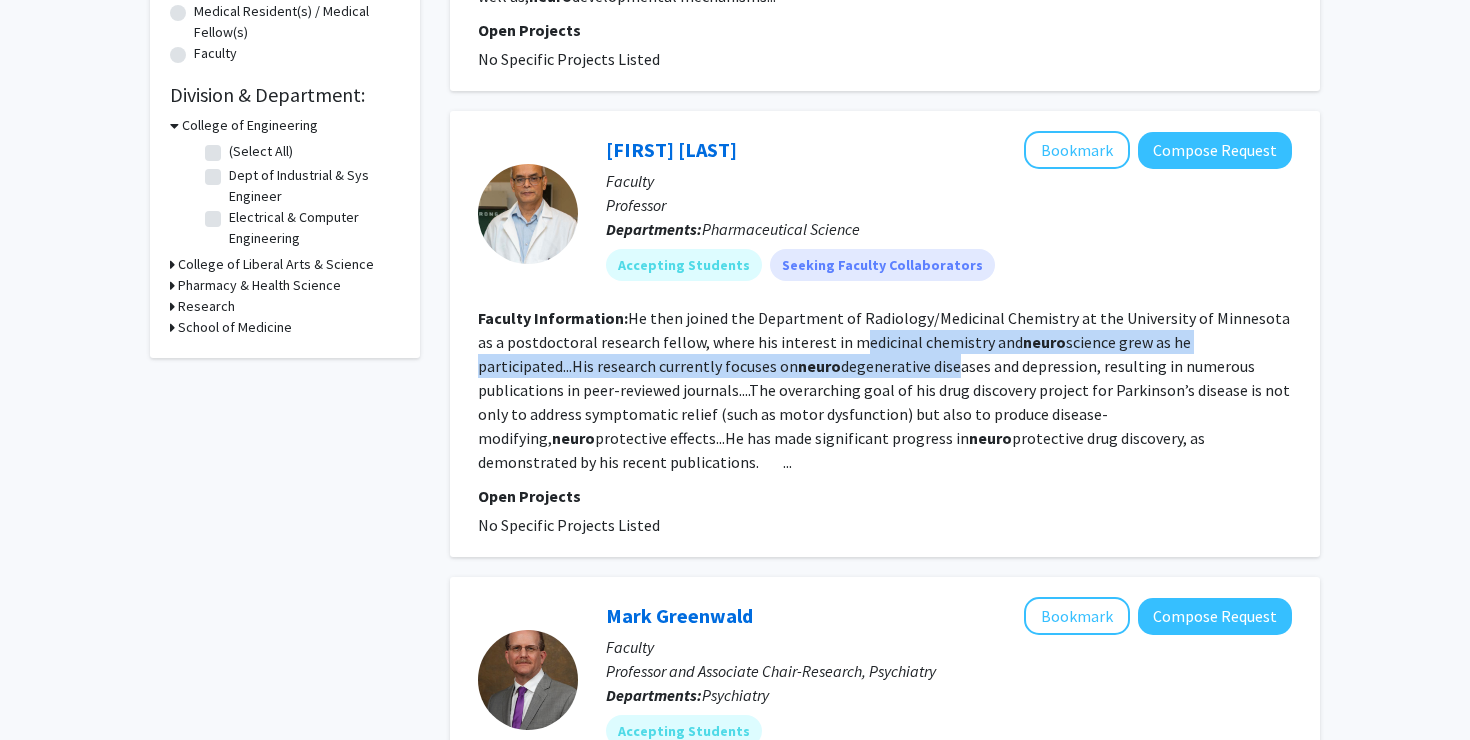 drag, startPoint x: 818, startPoint y: 344, endPoint x: 832, endPoint y: 364, distance: 24.41311 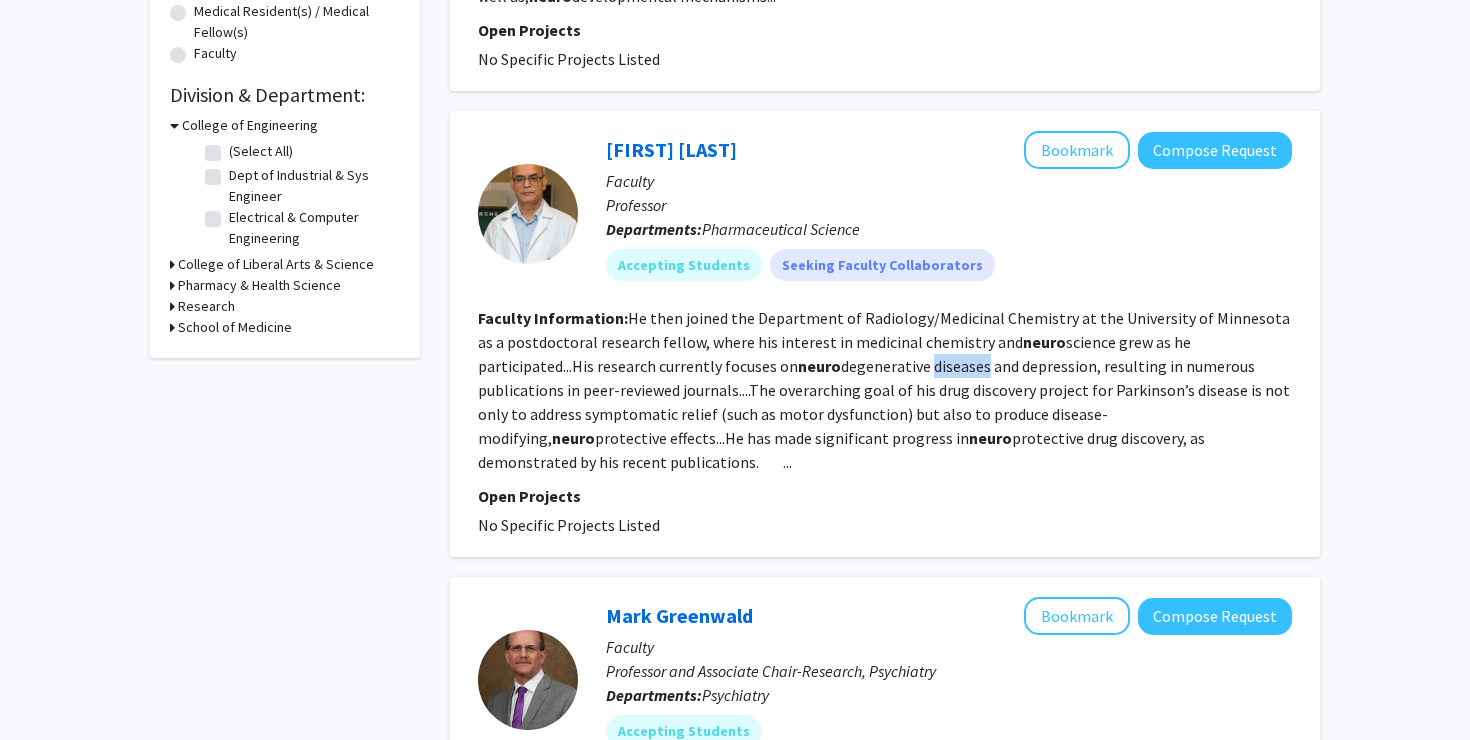 click on "degeneration. Working with Dr. [LAST]...He then joined the Department of Radiology/Medicinal Chemistry at the University of Minnesota as a postdoctoral research fellow, where his interest in medicinal chemistry and neuro science grew as he participated...His research currently focuses on neuro degenerative diseases and depression, resulting in numerous publications in peer-reviewed journals....The overarching goal of his drug discovery project for Parkinson’s disease is not only to address symptomatic relief (such as motor dysfunction) but also to produce disease-modifying, neuro protective effects...He has made significant progress in neuro protective drug discovery, as demonstrated by his recent publications.        ..." 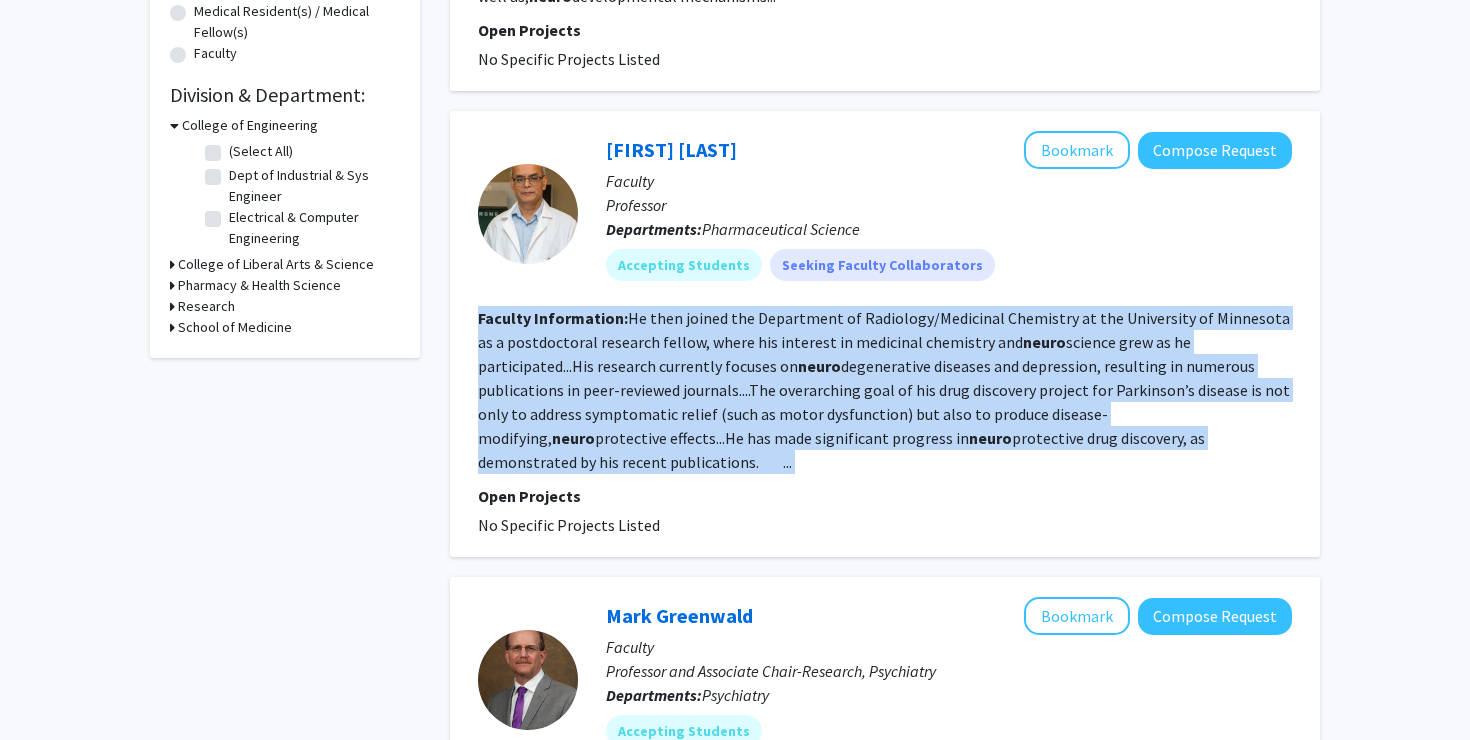 click on "degeneration. Working with Dr. [LAST]...He then joined the Department of Radiology/Medicinal Chemistry at the University of Minnesota as a postdoctoral research fellow, where his interest in medicinal chemistry and neuro science grew as he participated...His research currently focuses on neuro degenerative diseases and depression, resulting in numerous publications in peer-reviewed journals....The overarching goal of his drug discovery project for Parkinson’s disease is not only to address symptomatic relief (such as motor dysfunction) but also to produce disease-modifying, neuro protective effects...He has made significant progress in neuro protective drug discovery, as demonstrated by his recent publications.        ..." 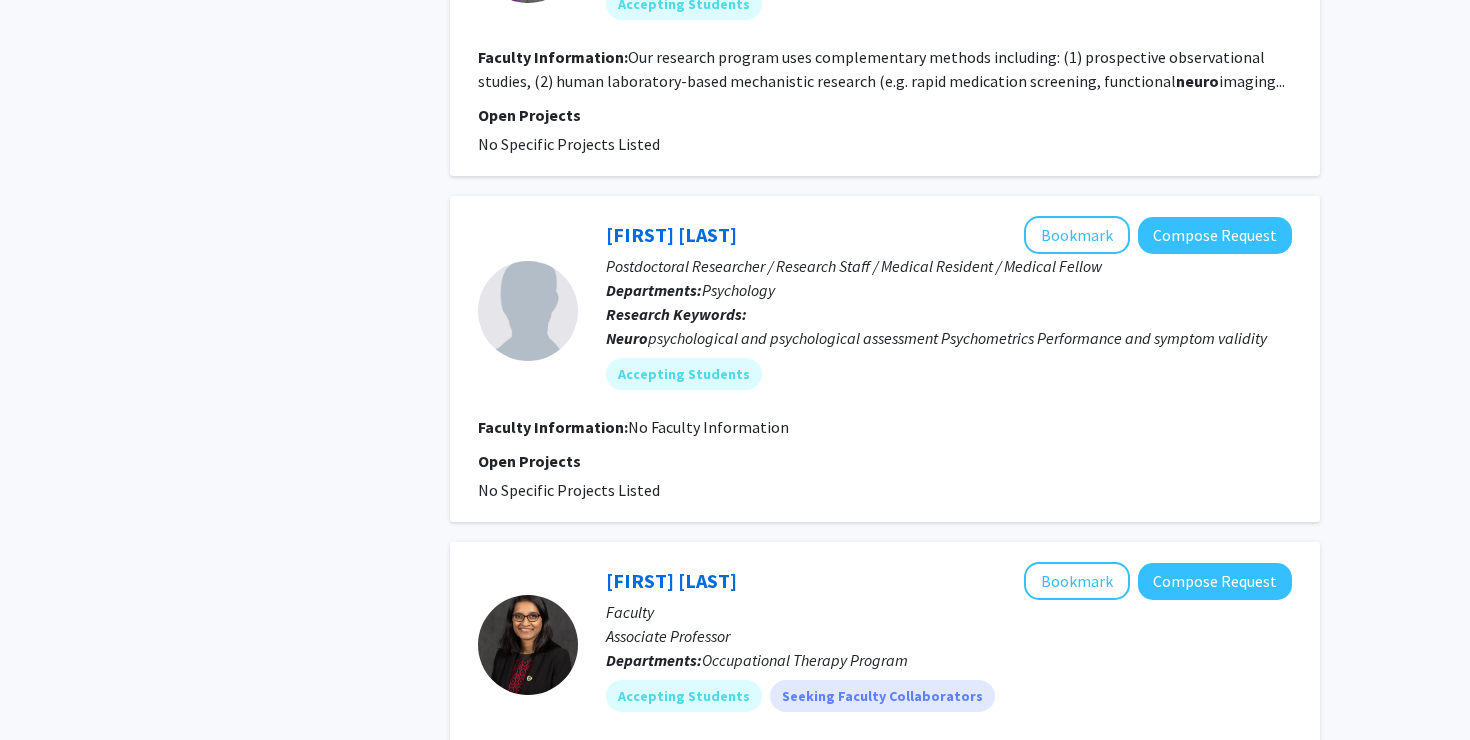 scroll, scrollTop: 1539, scrollLeft: 0, axis: vertical 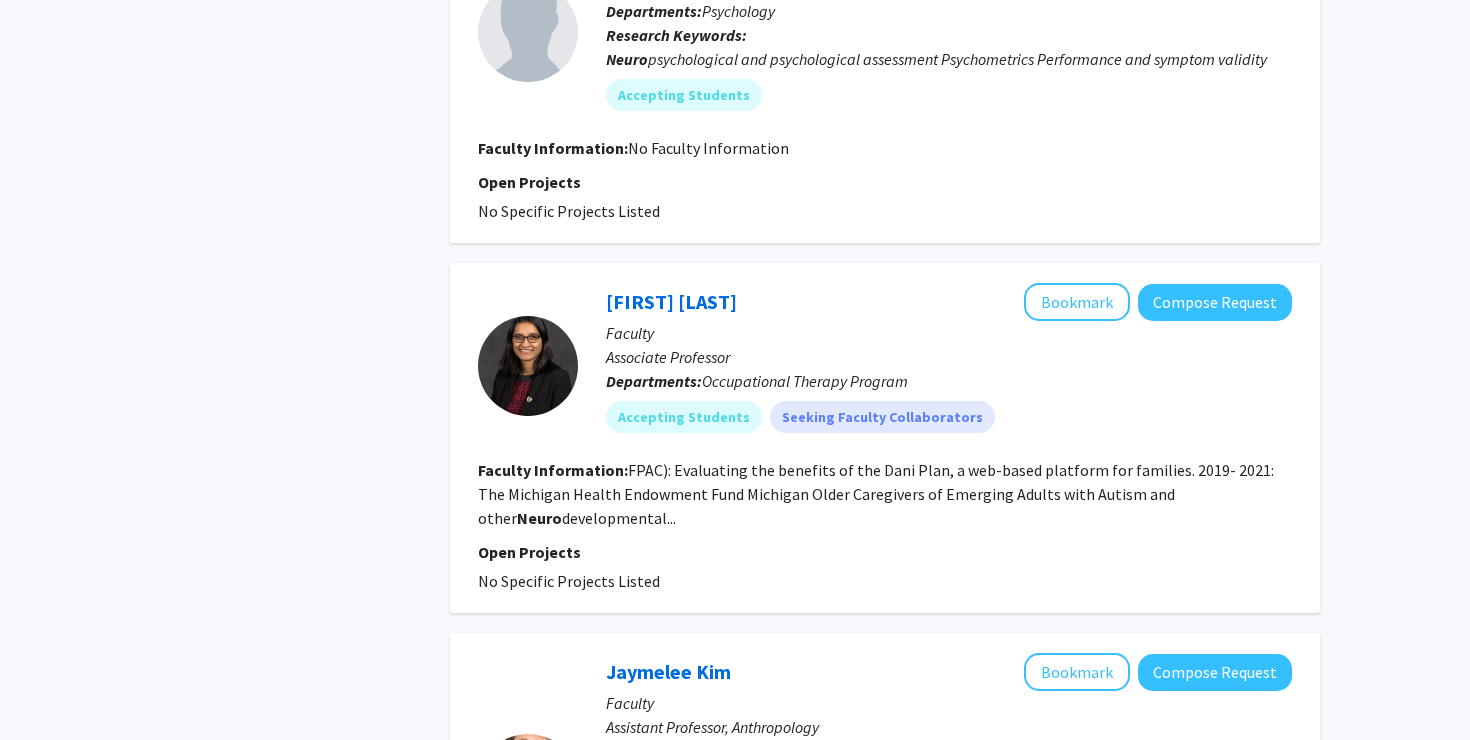 click on "FPAC): Evaluating the benefits of the Dani Plan, a web-based platform for families. 2019- 2021: The Michigan Health Endowment Fund Michigan Older Caregivers of Emerging Adults with Autism and other Neuro developmental..." 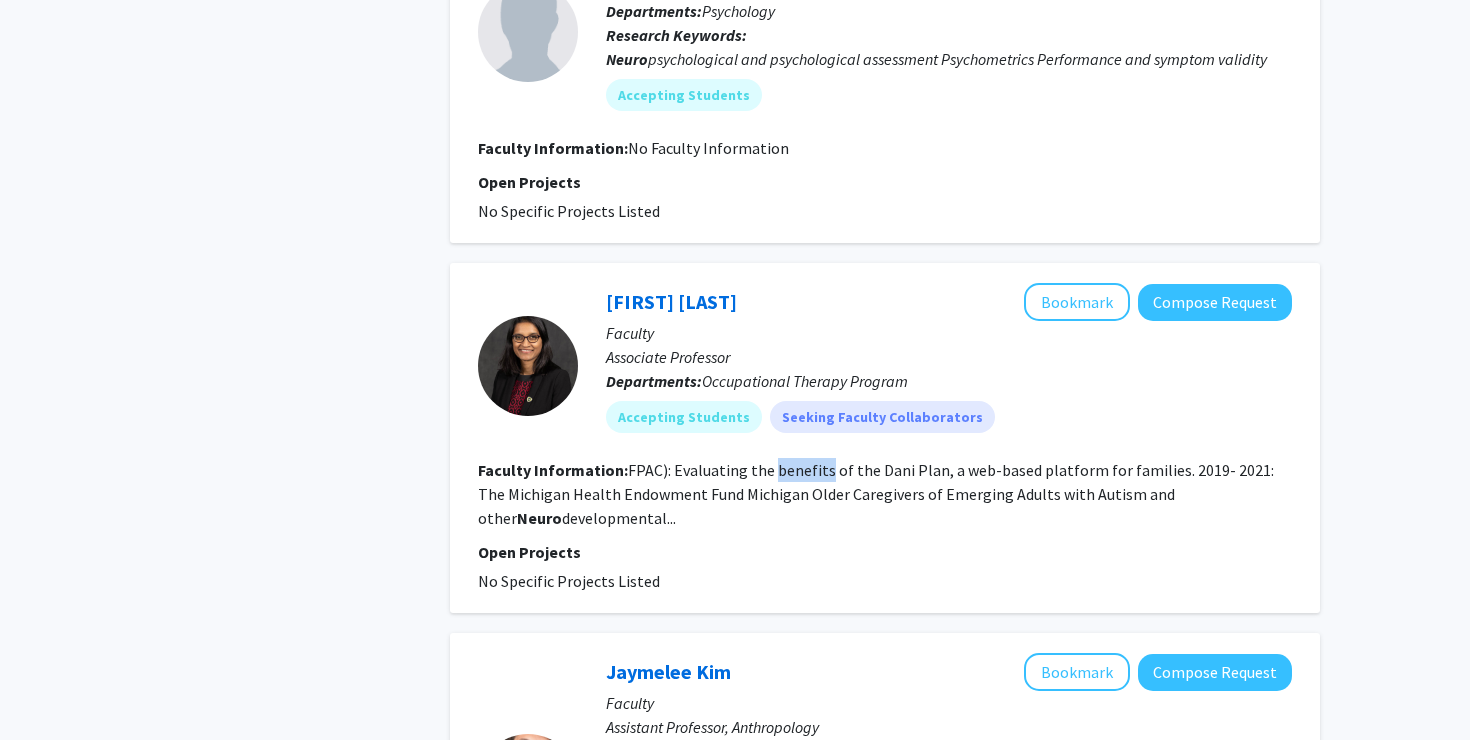 click on "FPAC): Evaluating the benefits of the Dani Plan, a web-based platform for families. 2019- 2021: The Michigan Health Endowment Fund Michigan Older Caregivers of Emerging Adults with Autism and other Neuro developmental..." 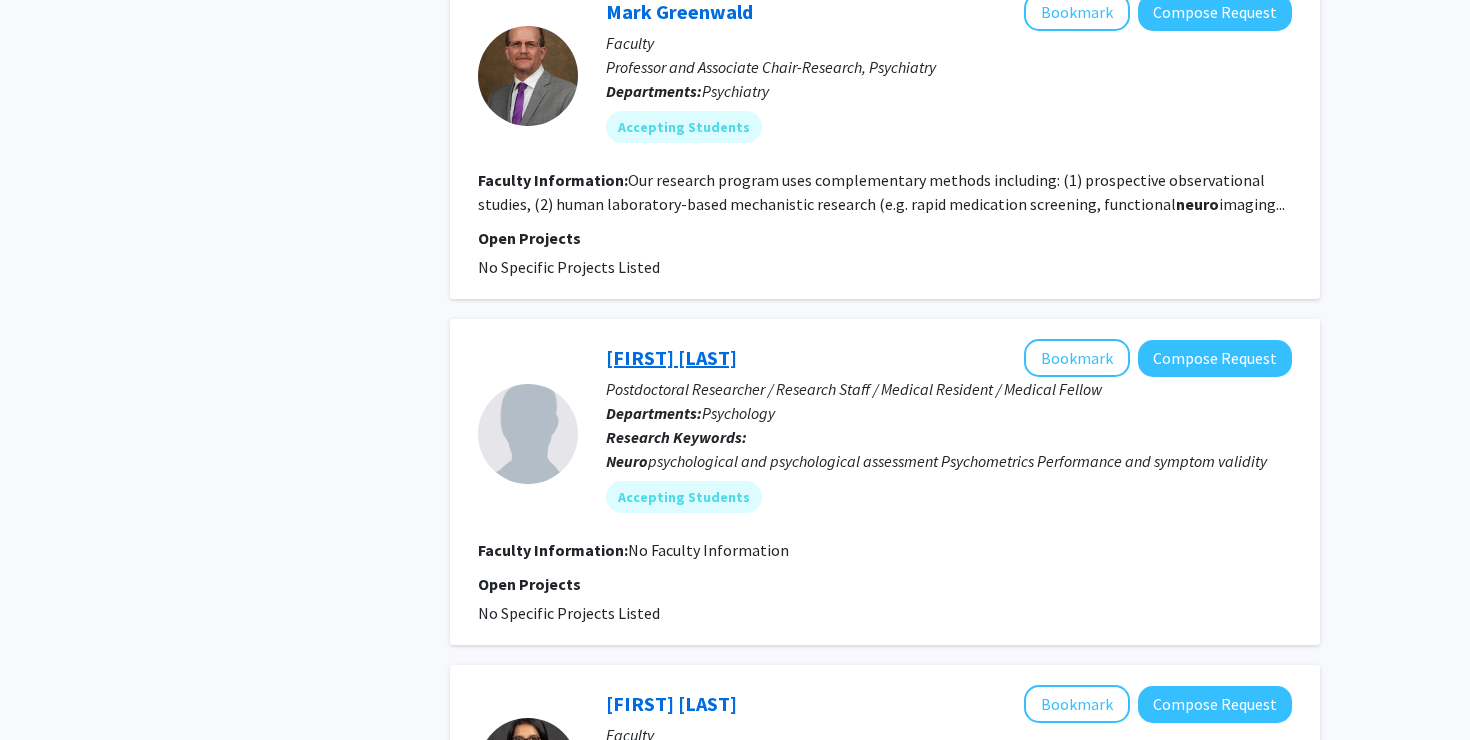 scroll, scrollTop: 993, scrollLeft: 0, axis: vertical 